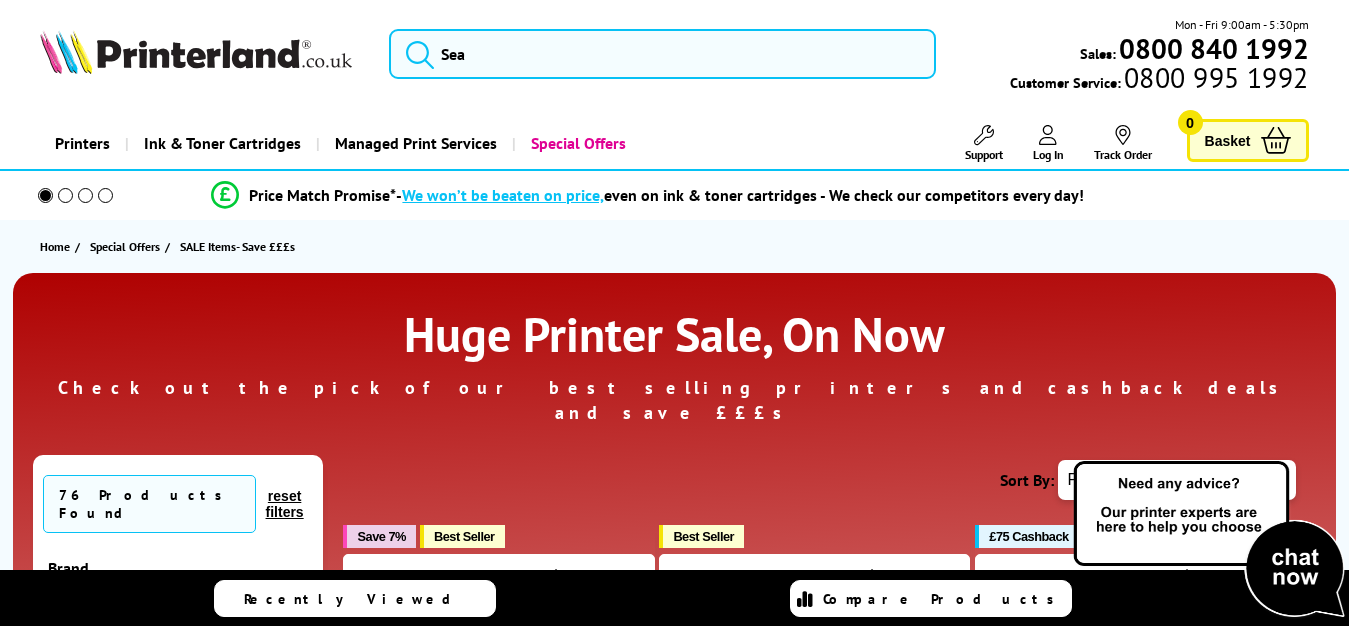 scroll, scrollTop: 0, scrollLeft: 0, axis: both 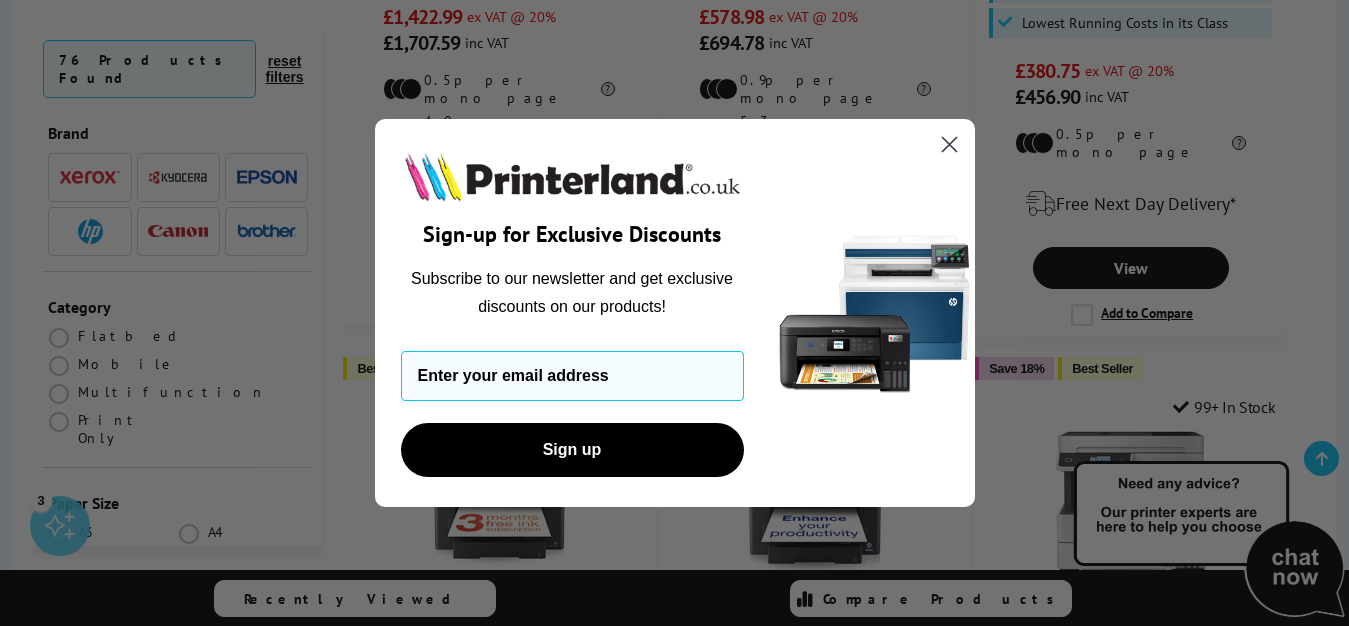 click 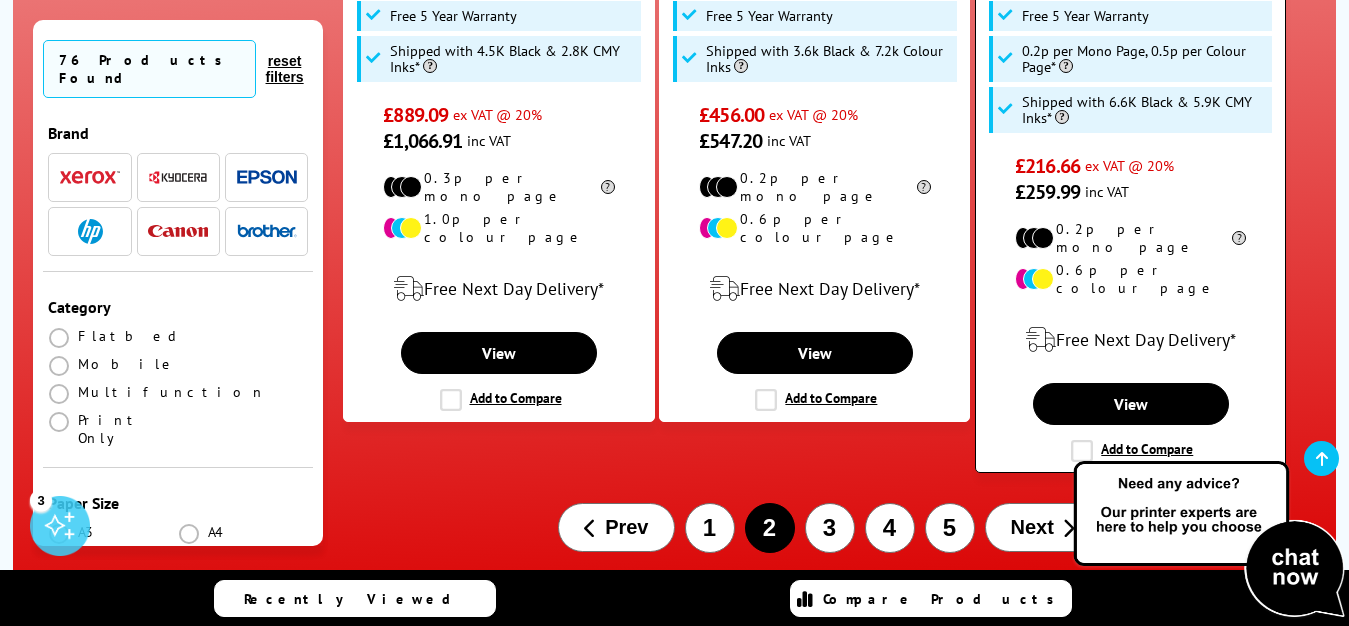 scroll, scrollTop: 3300, scrollLeft: 0, axis: vertical 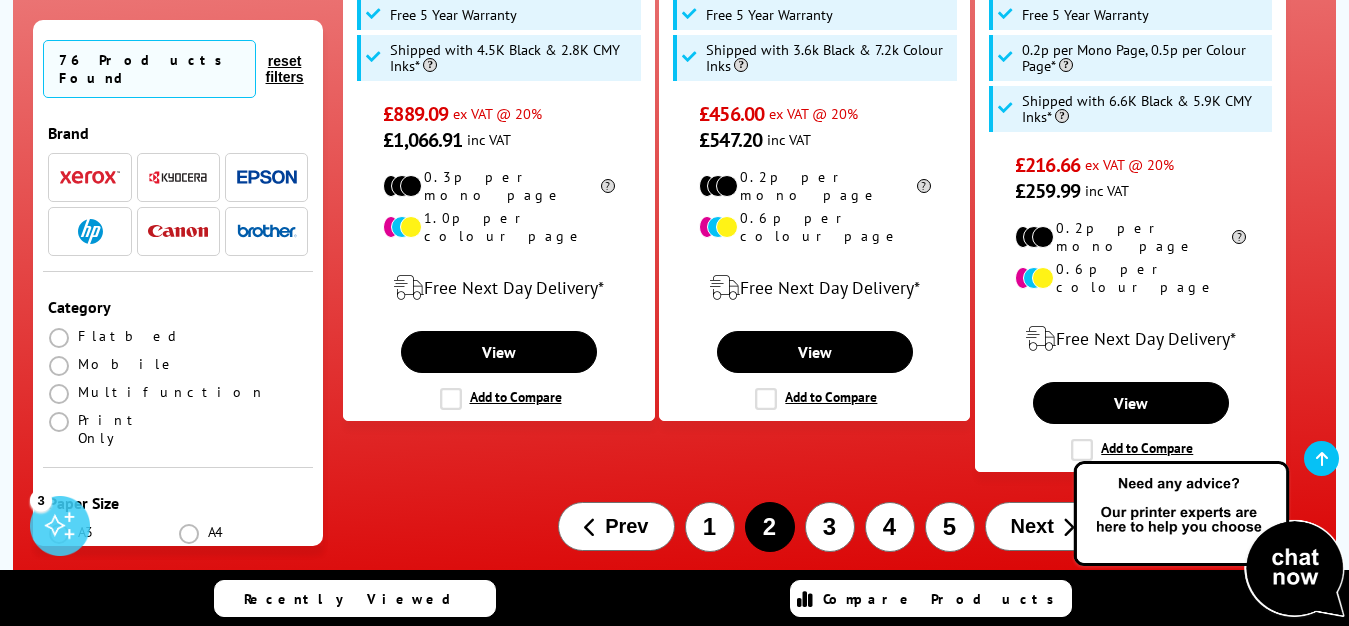 click on "3" at bounding box center [830, 527] 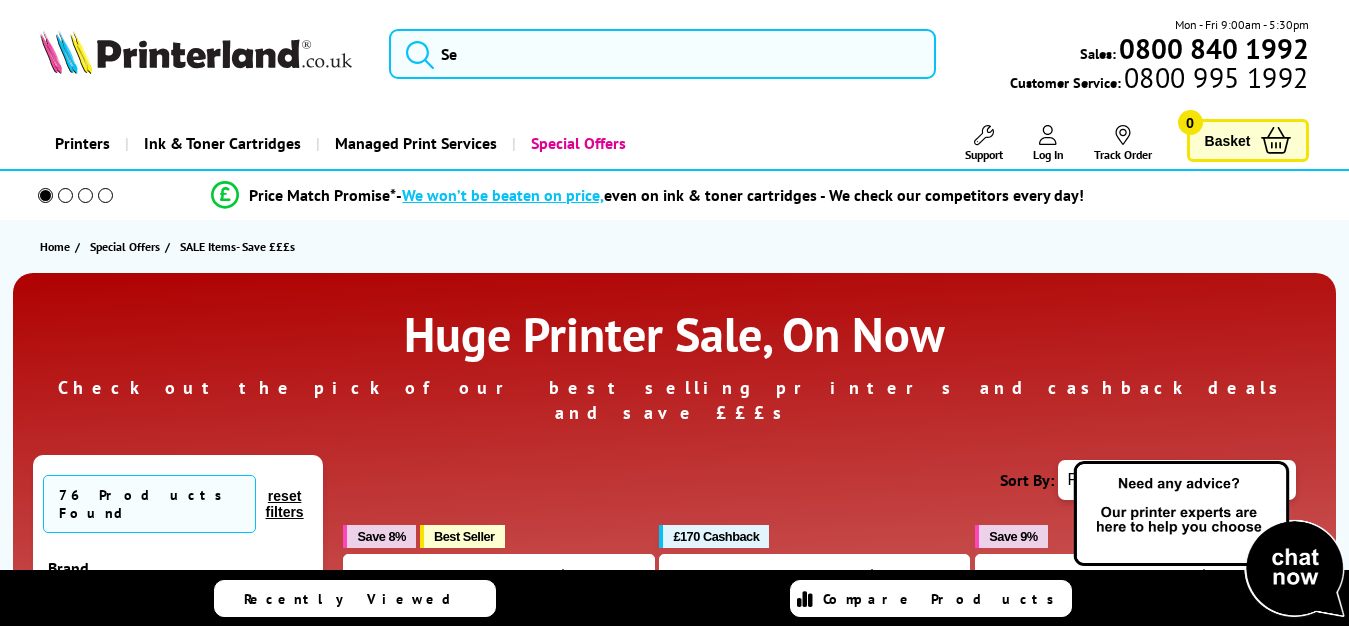scroll, scrollTop: 0, scrollLeft: 0, axis: both 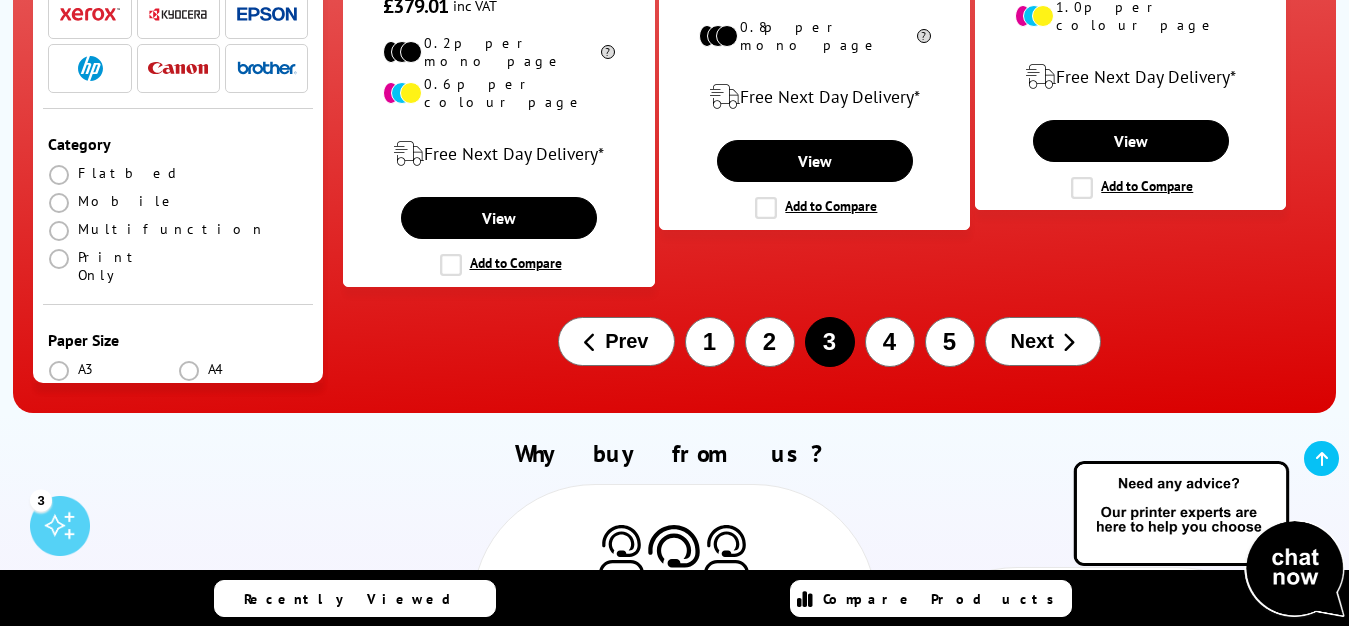 click on "4" at bounding box center (890, 342) 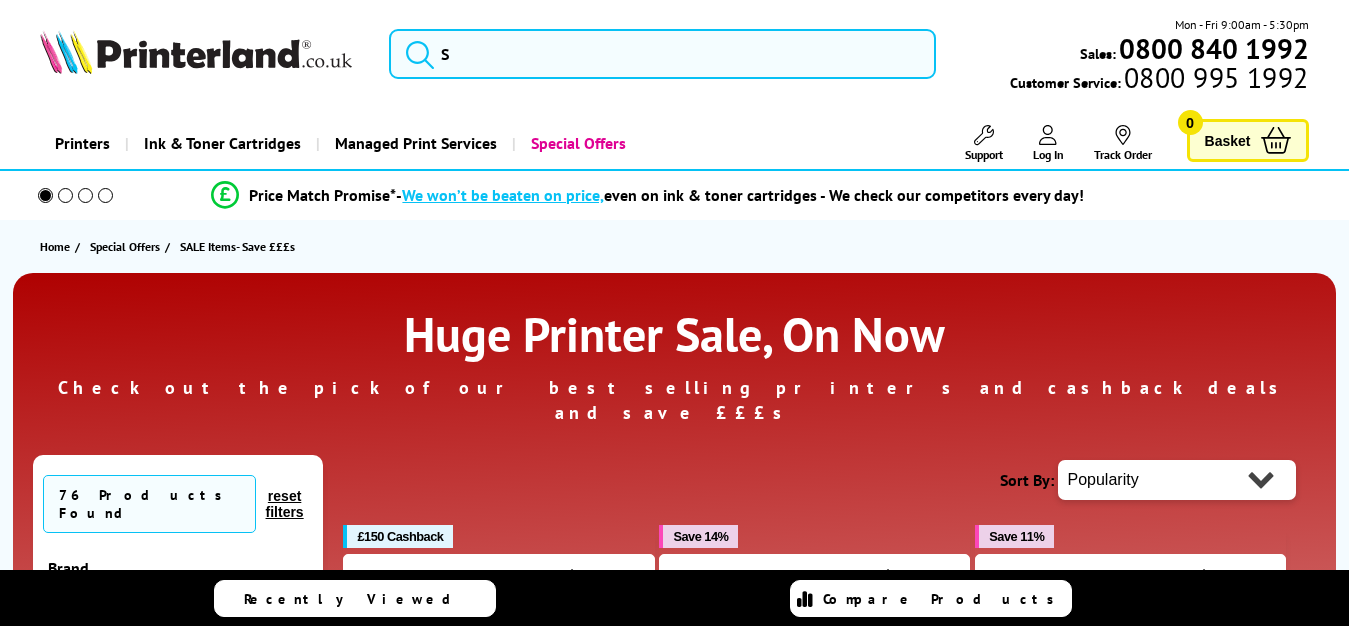 scroll, scrollTop: 0, scrollLeft: 0, axis: both 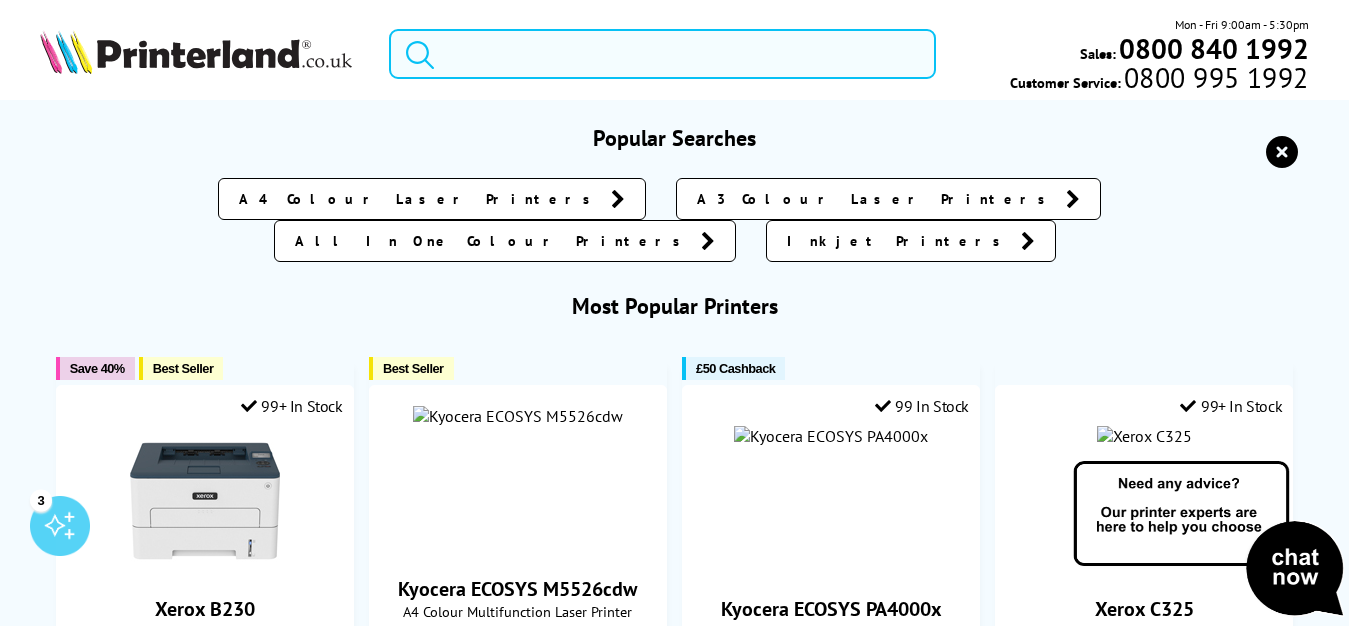 click at bounding box center (662, 54) 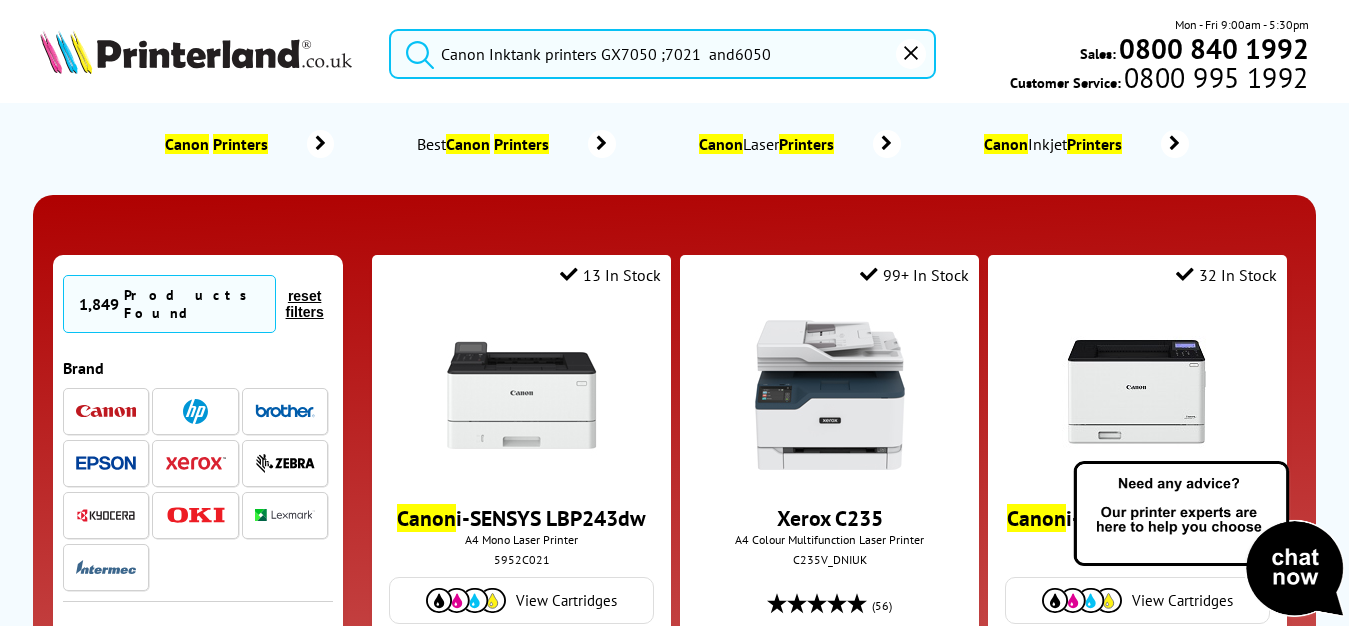 type on "Canon Inktank printers GX7050 ;7021  and6050" 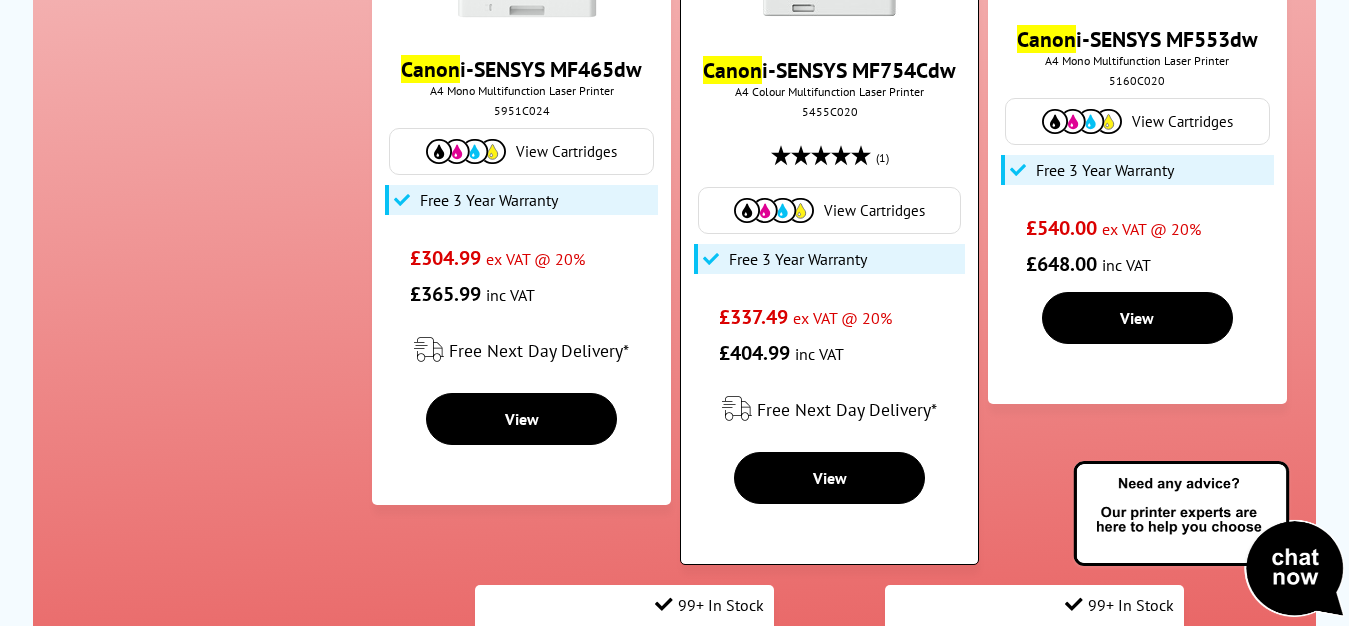 scroll, scrollTop: 4699, scrollLeft: 0, axis: vertical 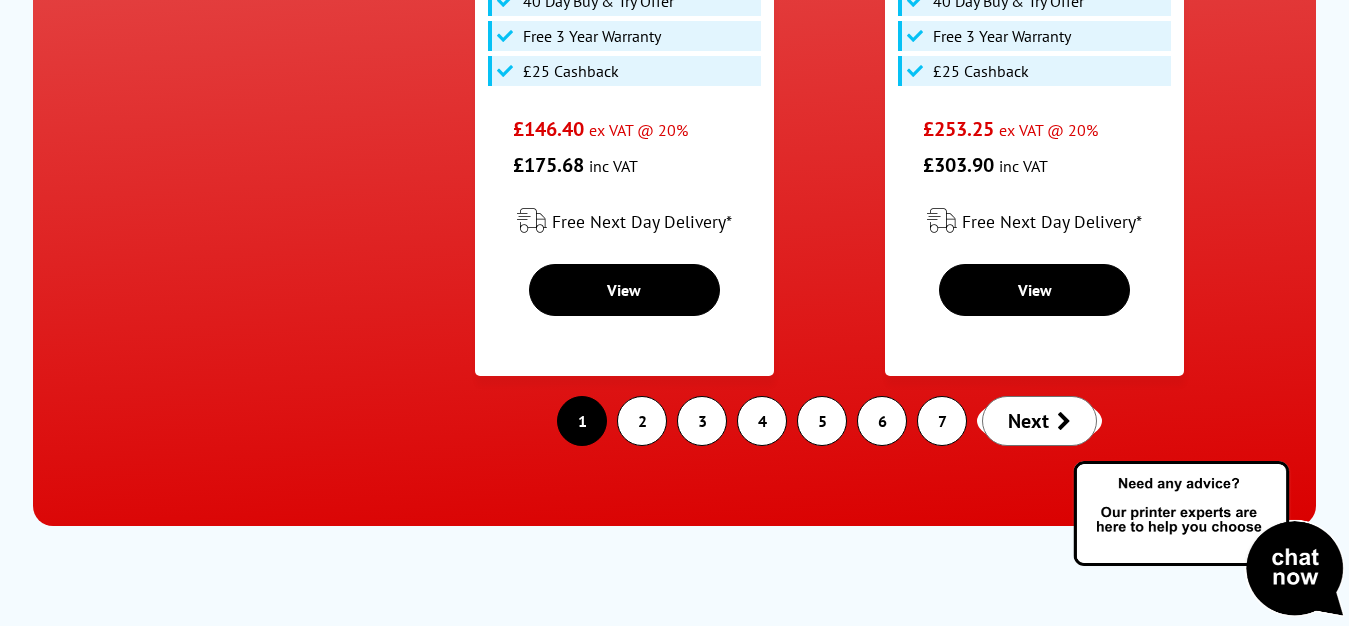 click on "Next" at bounding box center [1028, 421] 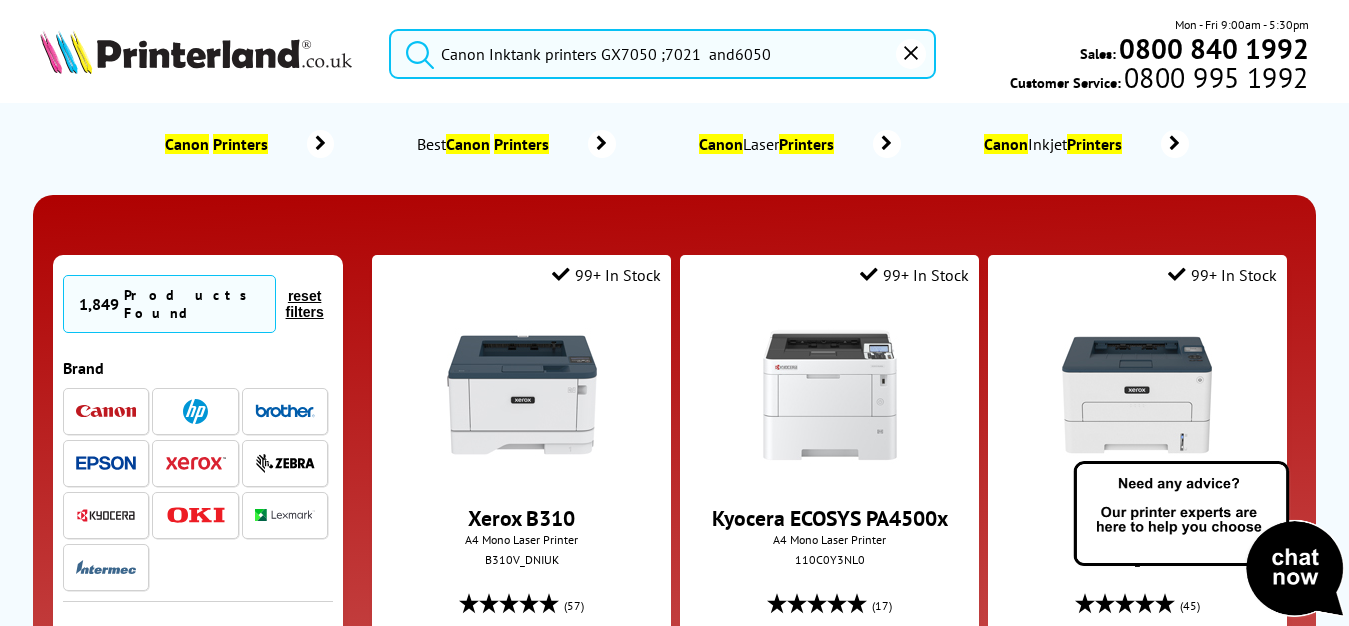 click 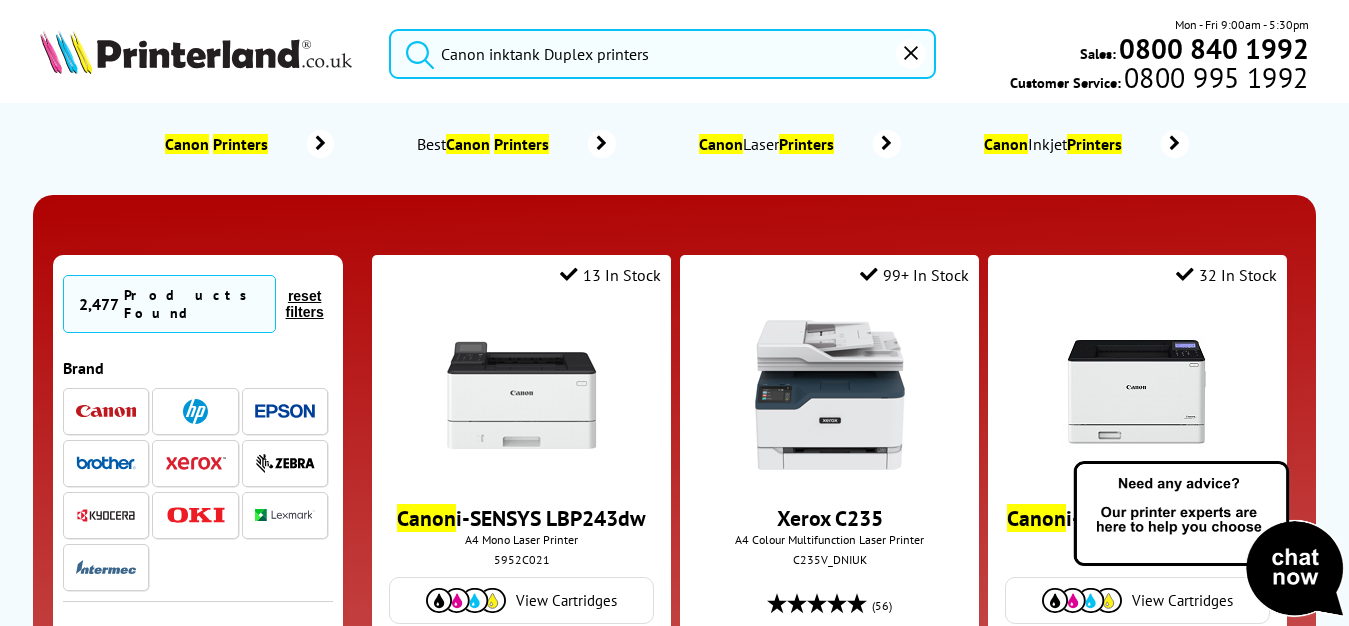 type on "Canon inktank Duplex printers" 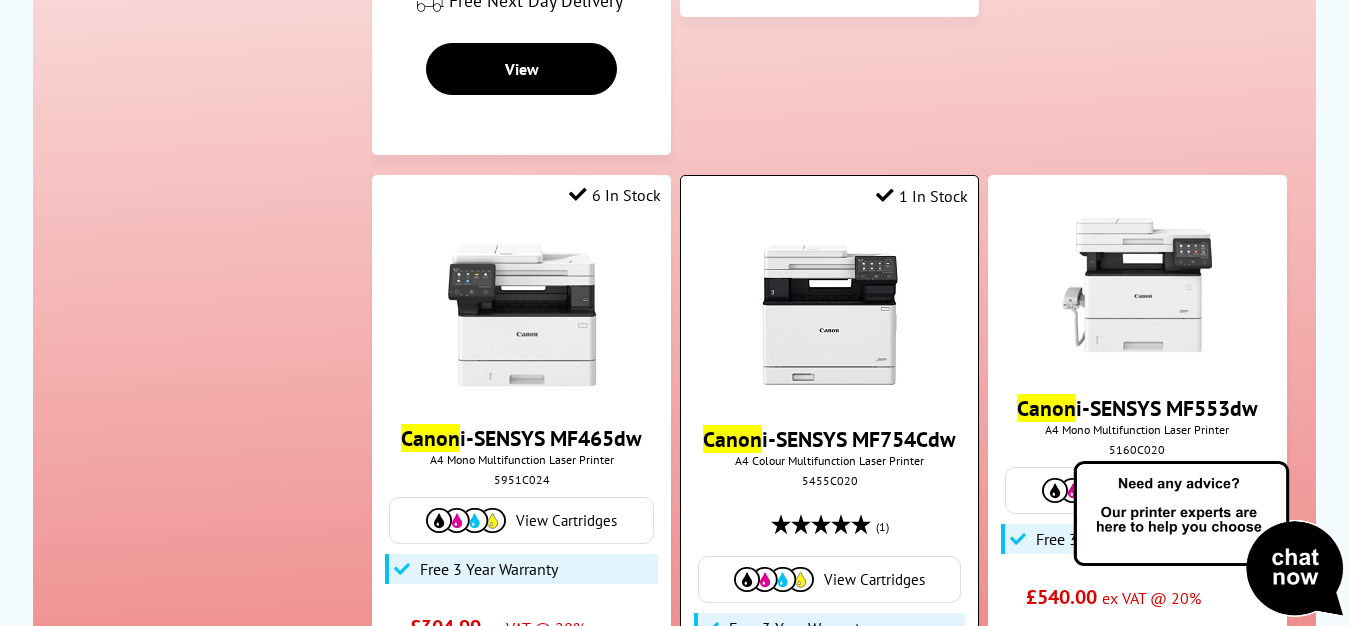 scroll, scrollTop: 4299, scrollLeft: 0, axis: vertical 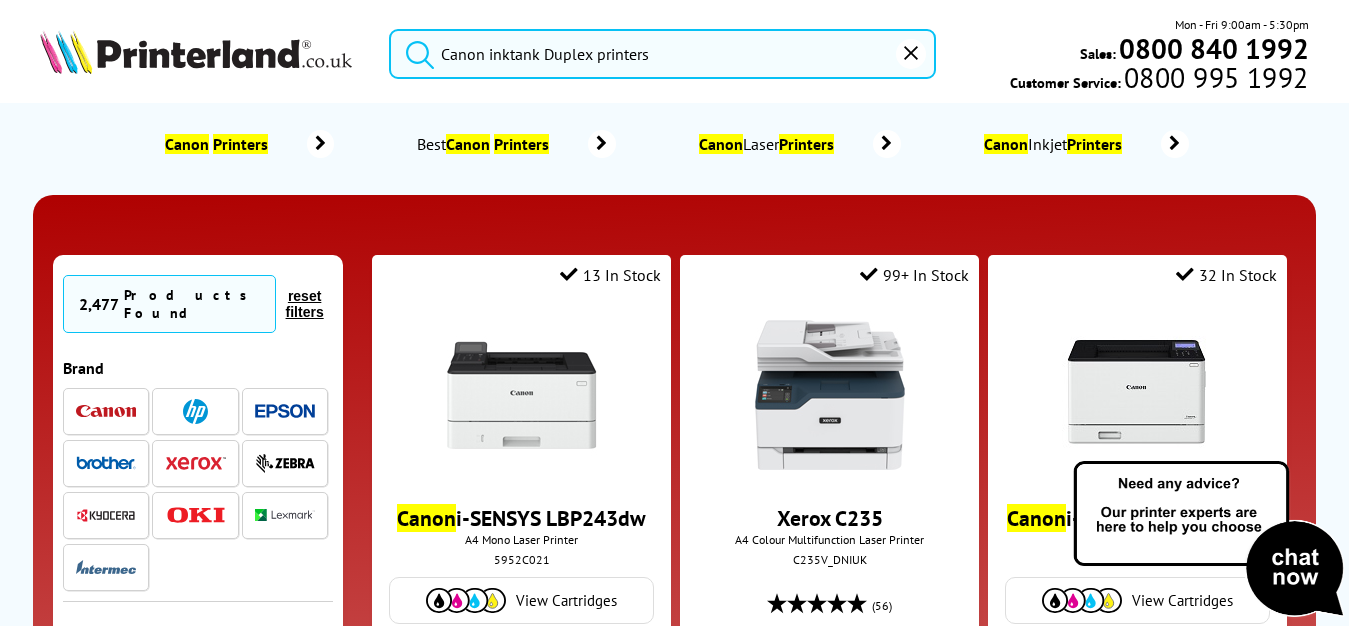 click at bounding box center (106, 411) 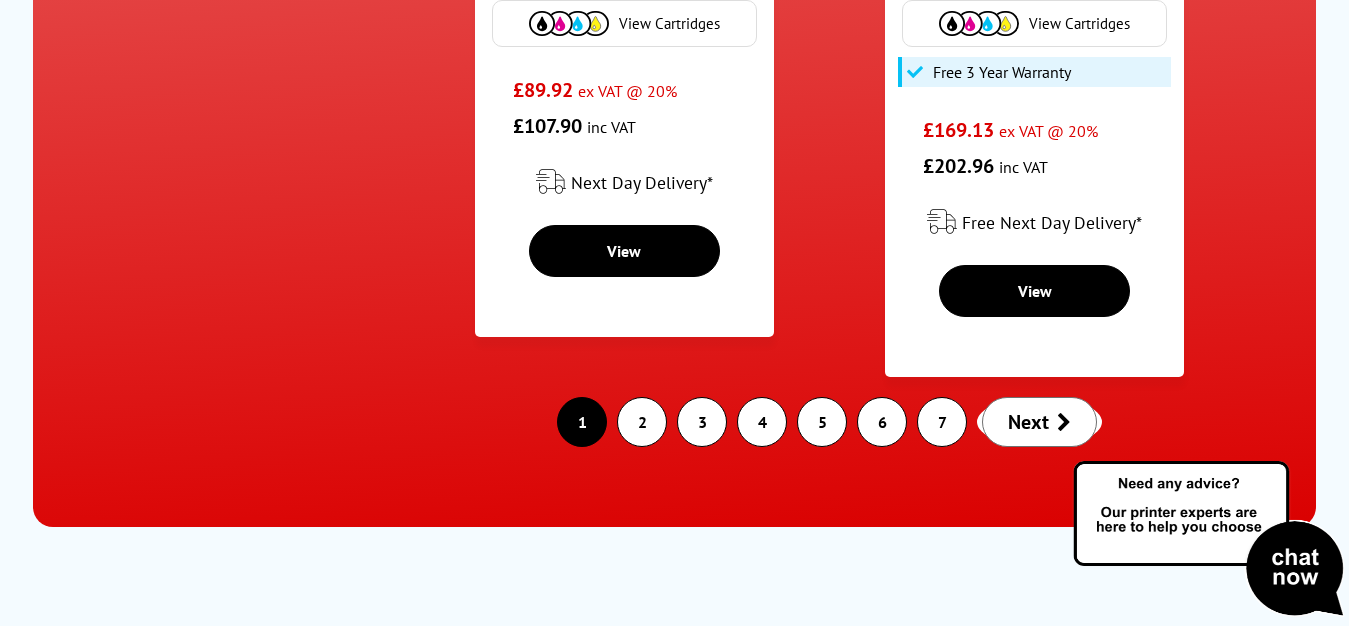 scroll, scrollTop: 5437, scrollLeft: 0, axis: vertical 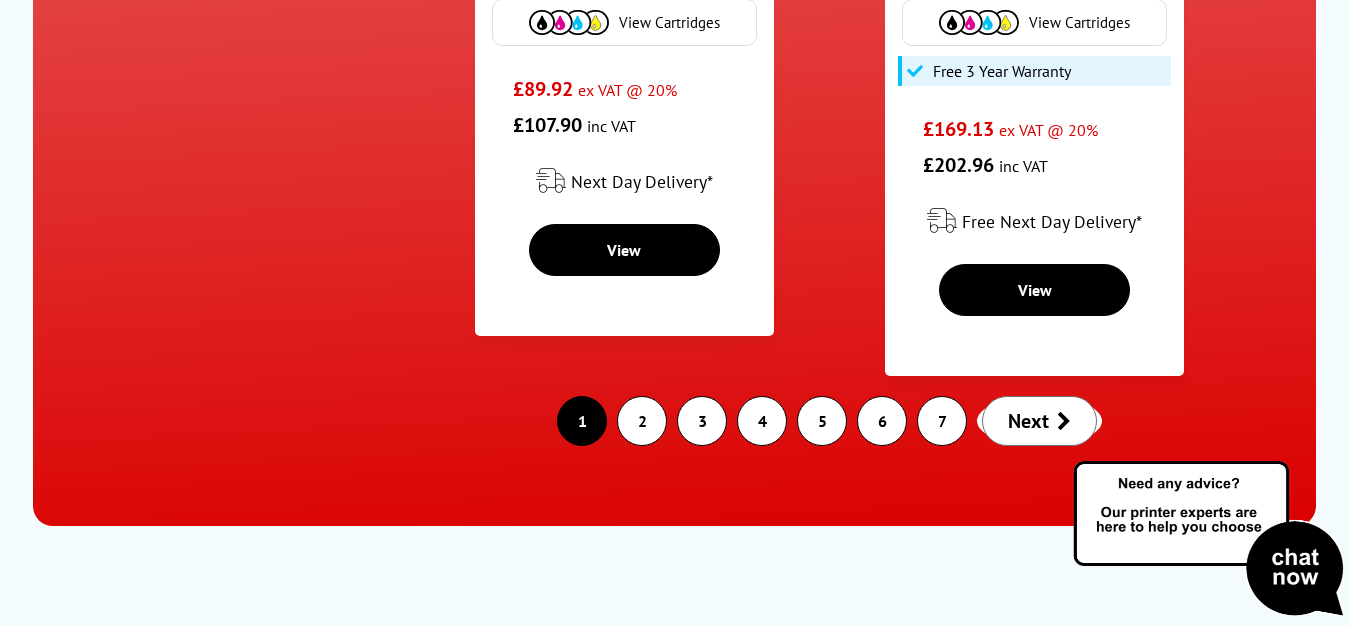 click on "Next" at bounding box center [1028, 421] 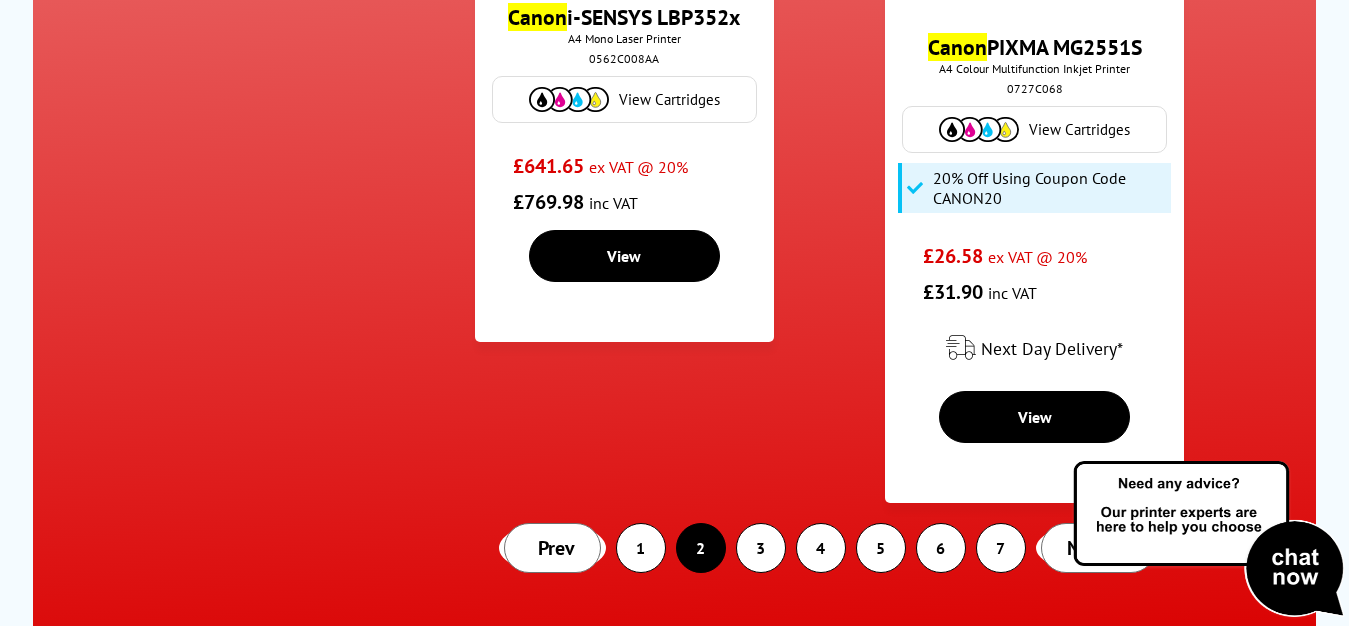 scroll, scrollTop: 4700, scrollLeft: 0, axis: vertical 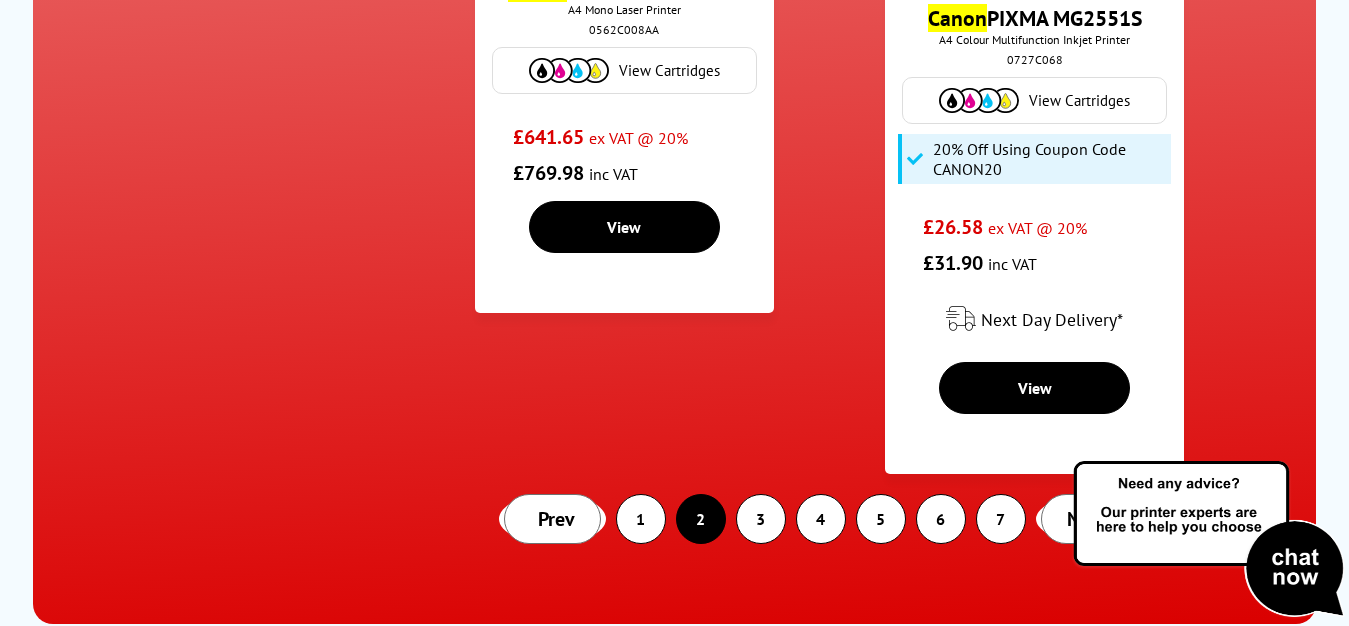 click on "Prev" at bounding box center (556, 519) 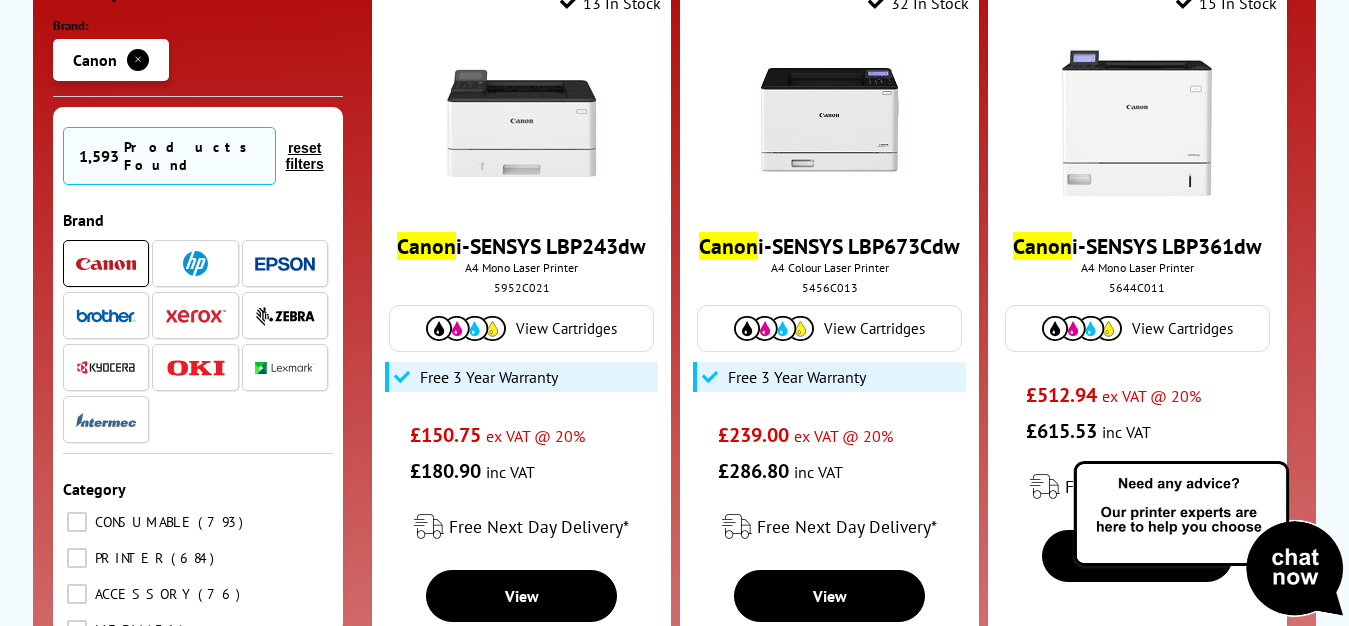 scroll, scrollTop: 300, scrollLeft: 0, axis: vertical 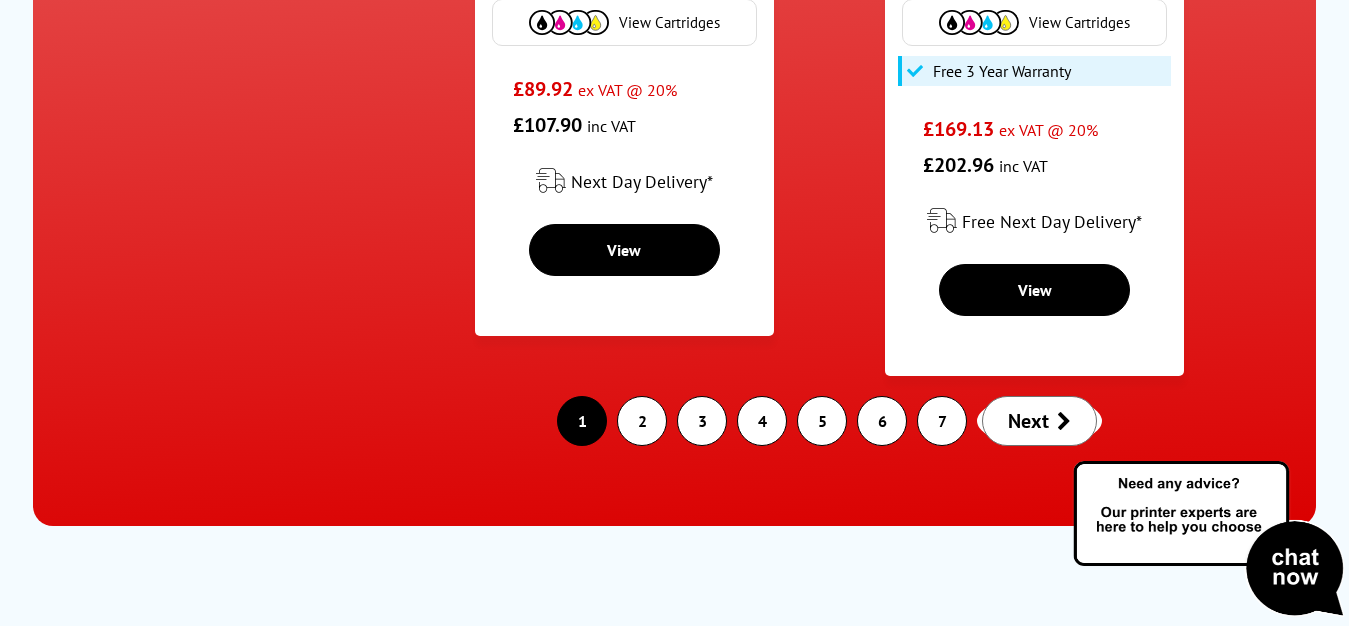 click on "Next" at bounding box center (1028, 421) 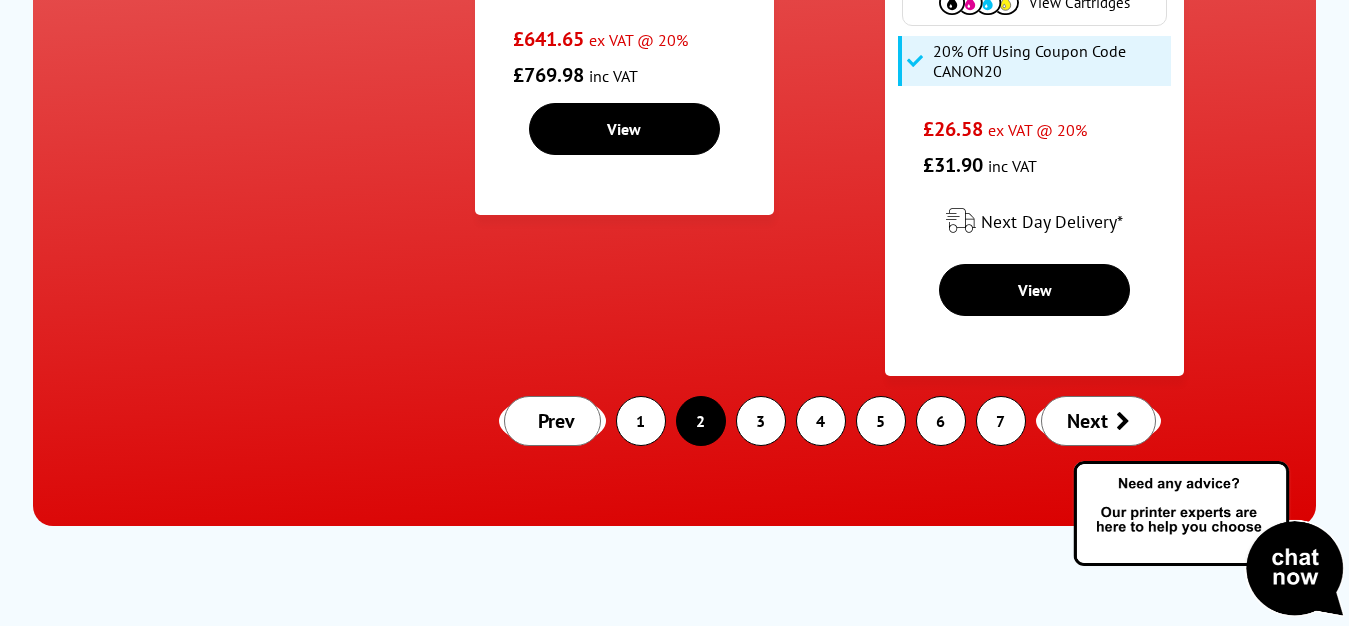 scroll, scrollTop: 0, scrollLeft: 0, axis: both 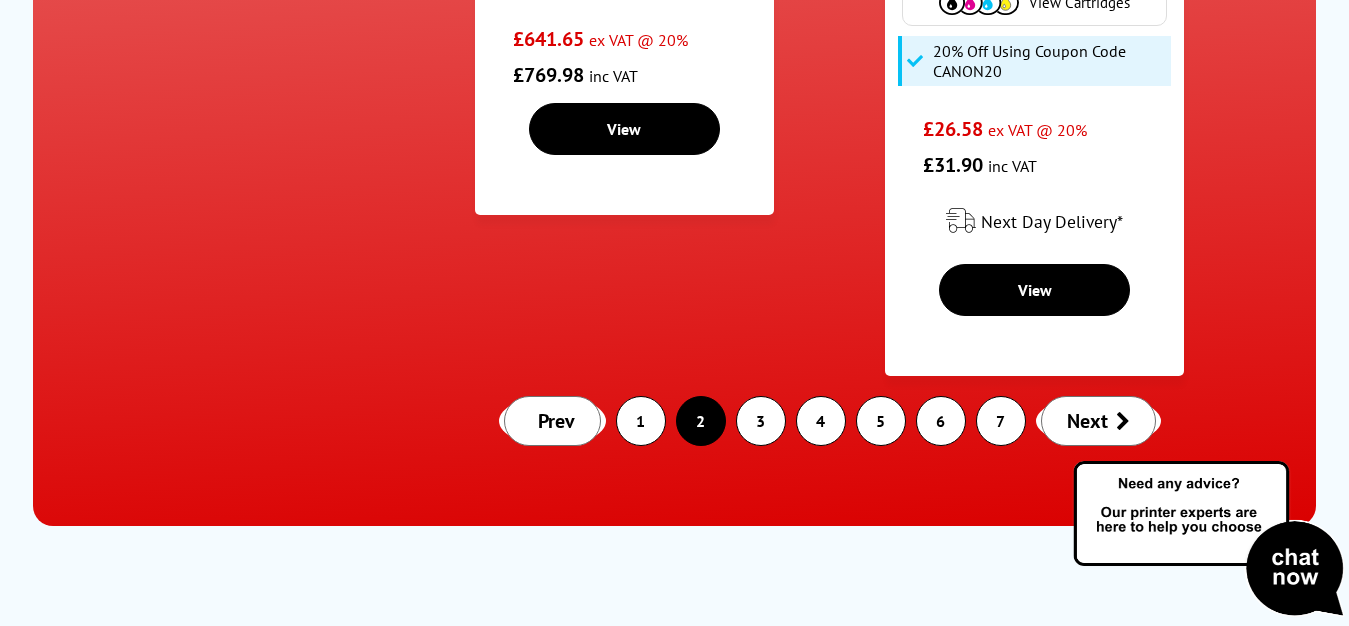 click on "Next" at bounding box center [1087, 421] 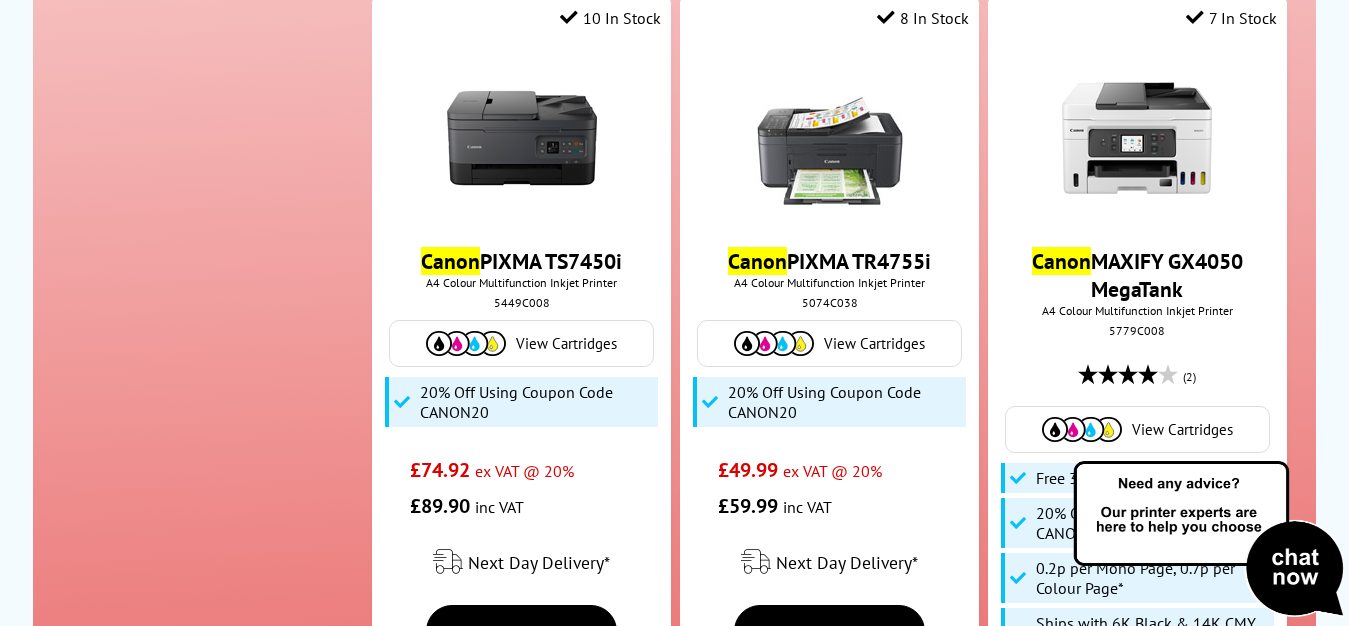 scroll, scrollTop: 0, scrollLeft: 0, axis: both 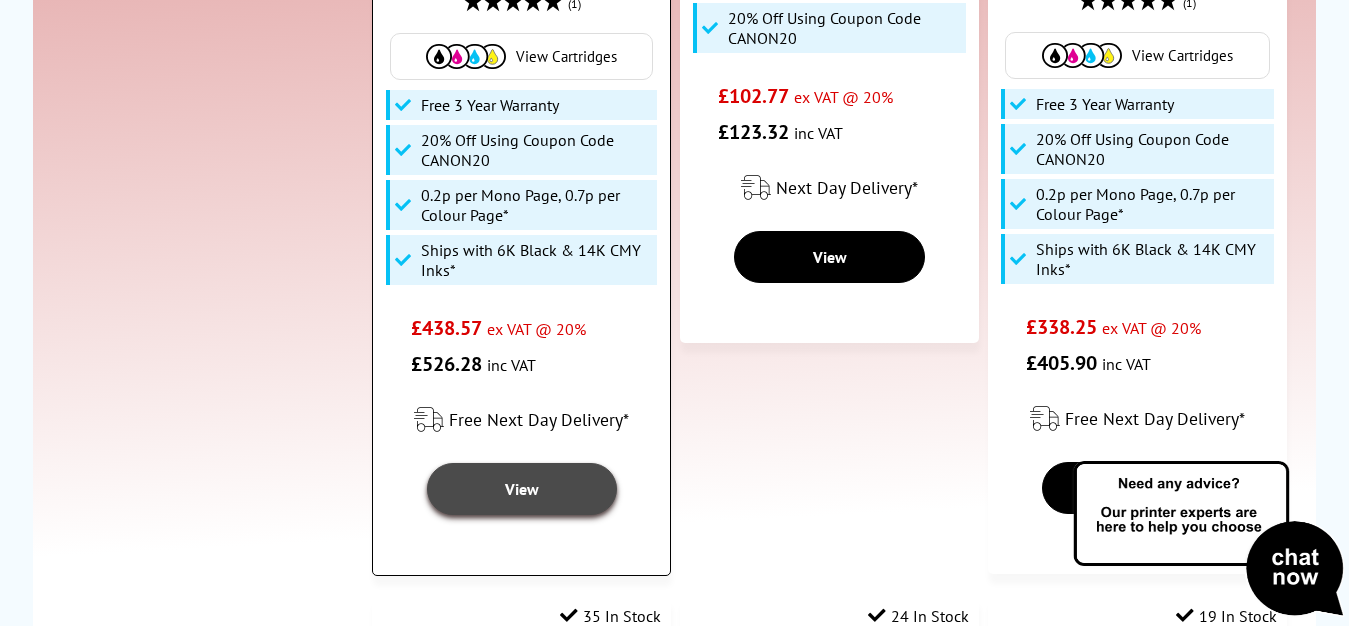click on "View" at bounding box center (522, 489) 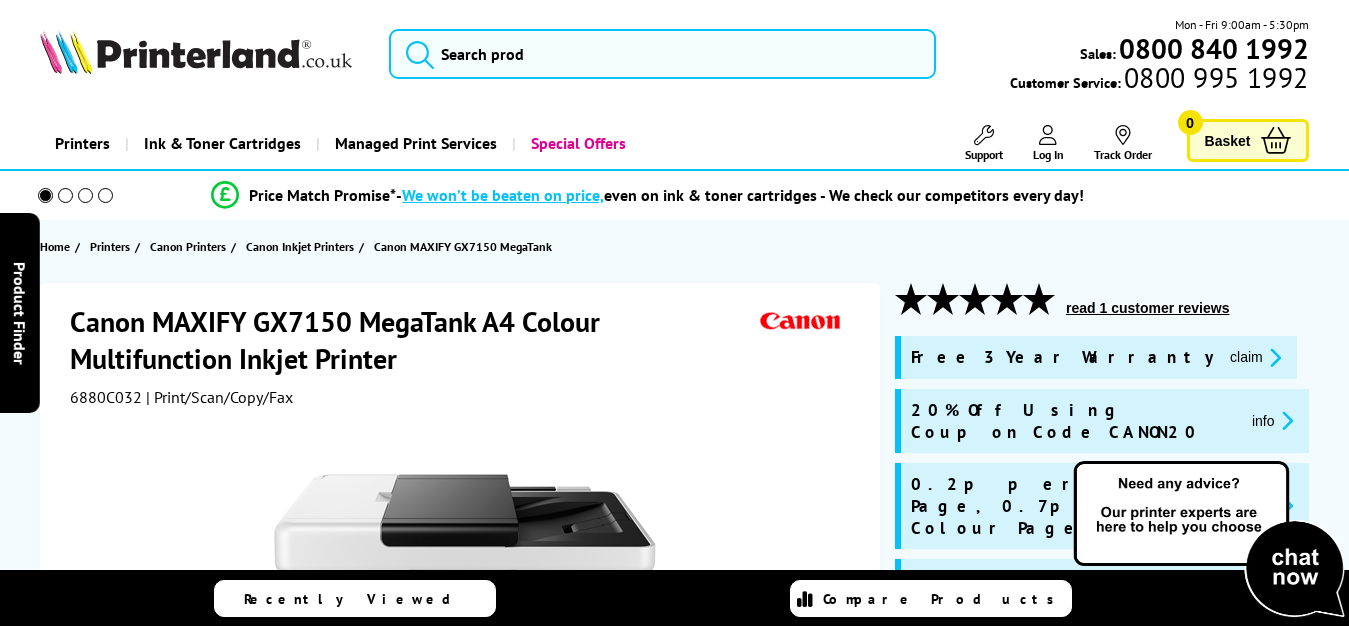 scroll, scrollTop: 0, scrollLeft: 0, axis: both 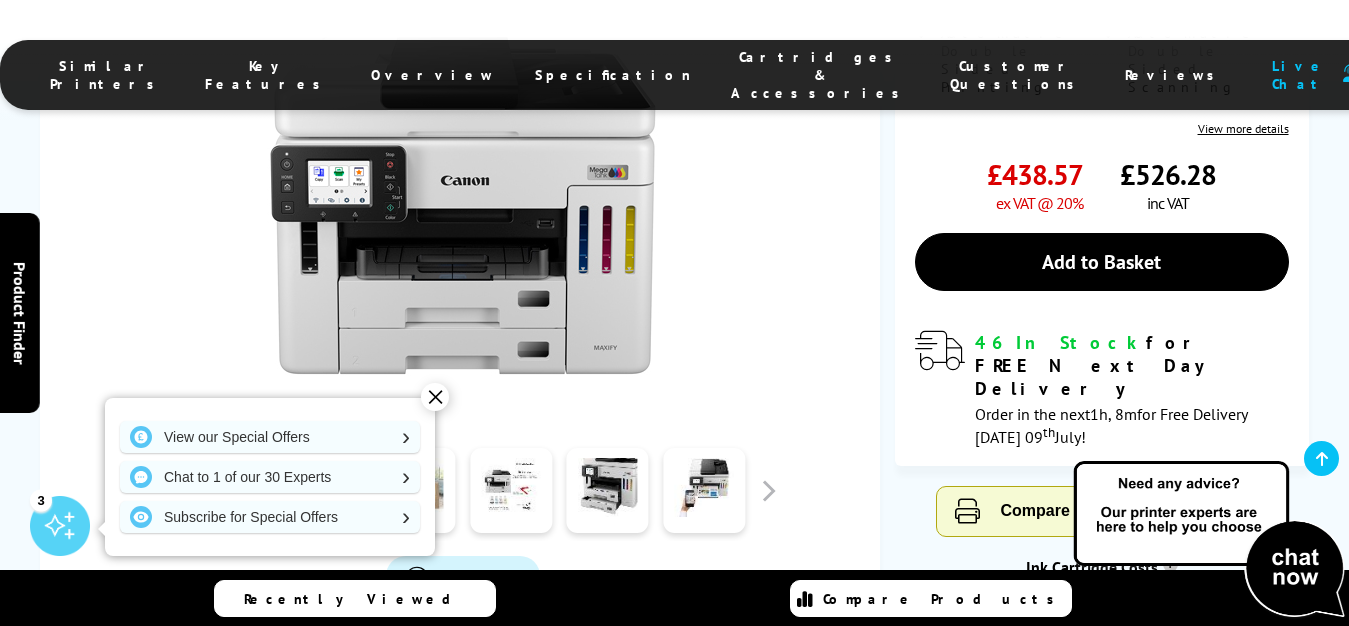 click on "✕" at bounding box center (435, 397) 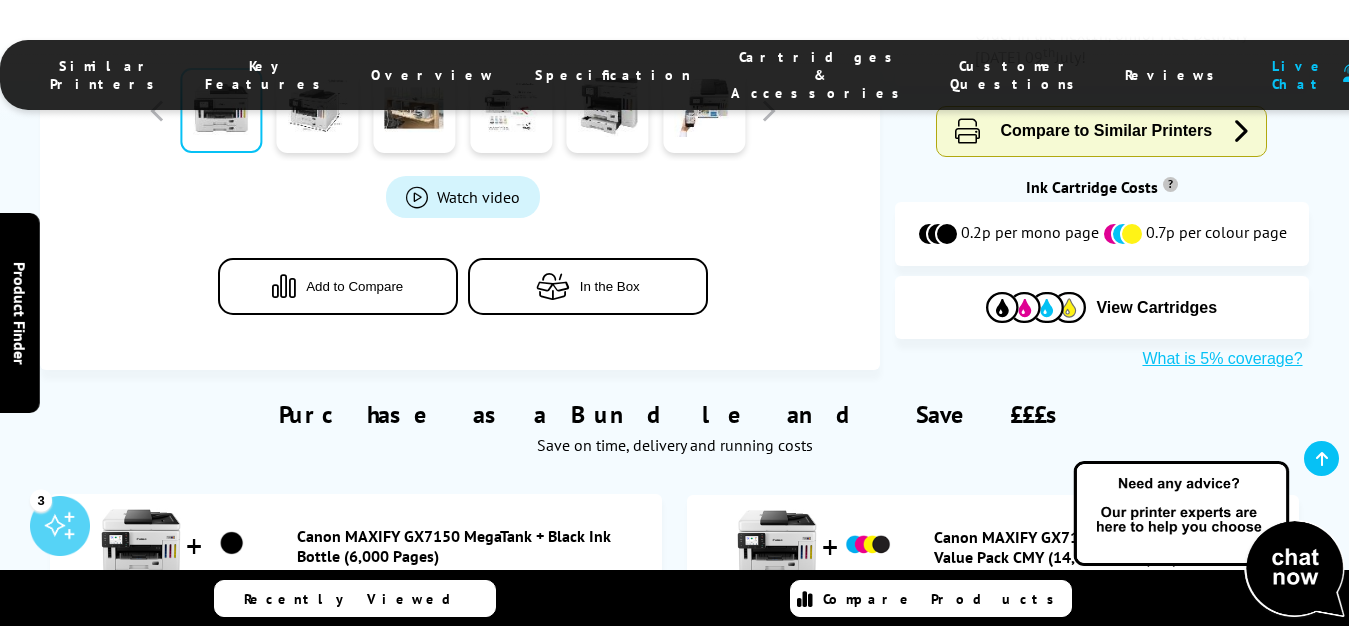 scroll, scrollTop: 1500, scrollLeft: 0, axis: vertical 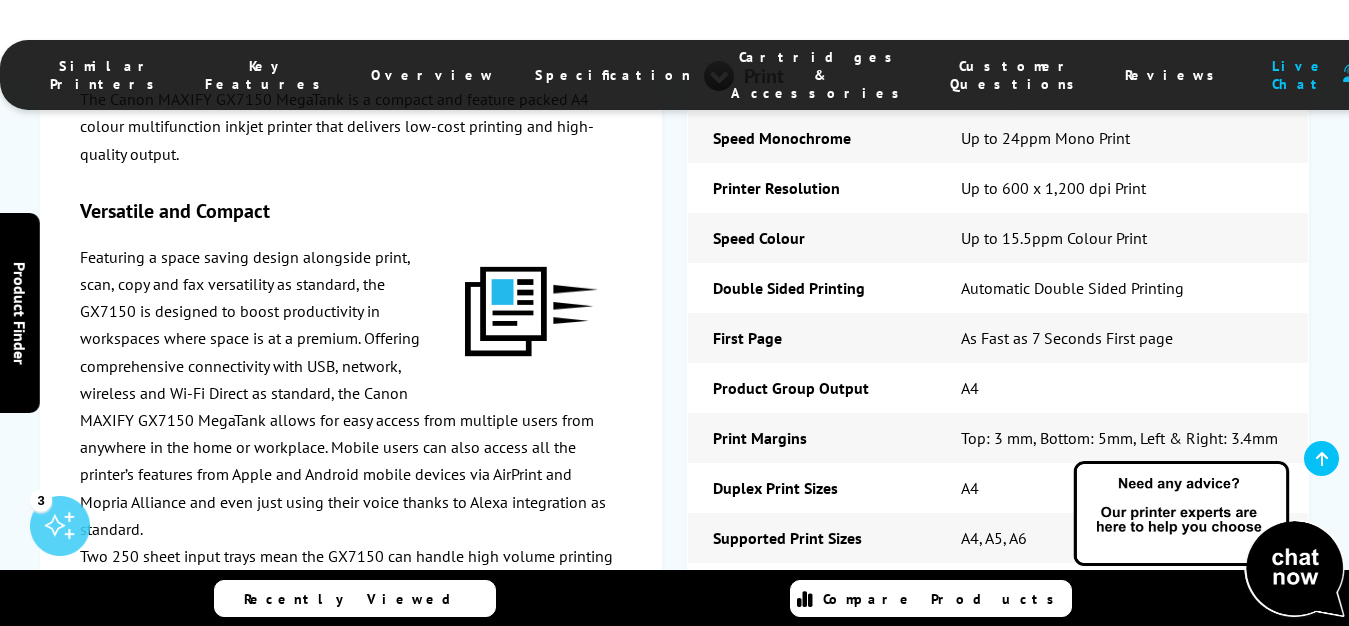 click at bounding box center (734, 611) 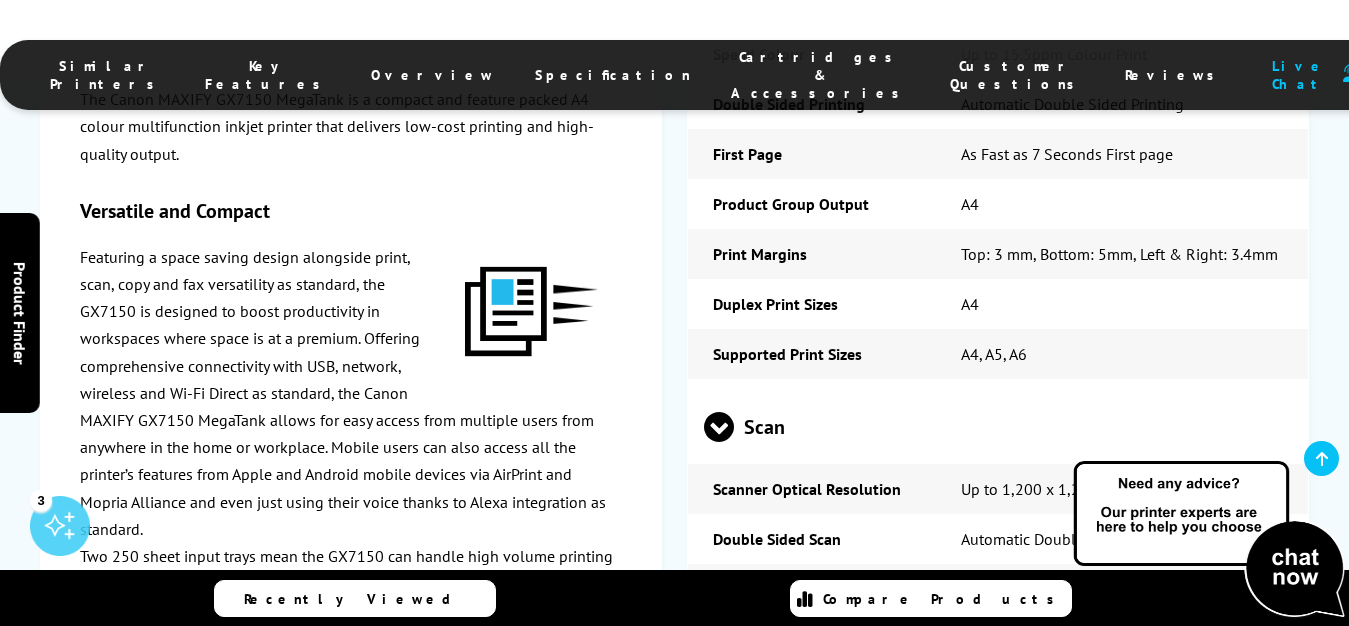 scroll, scrollTop: 4121, scrollLeft: 0, axis: vertical 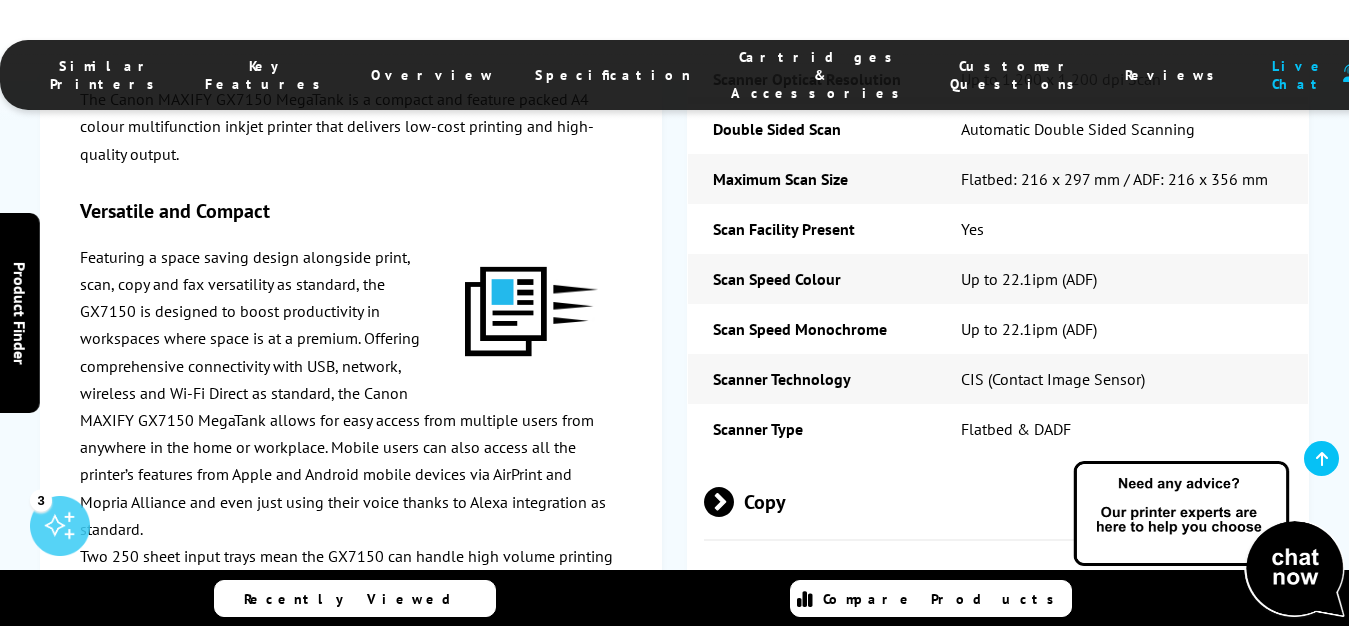 click at bounding box center (734, 502) 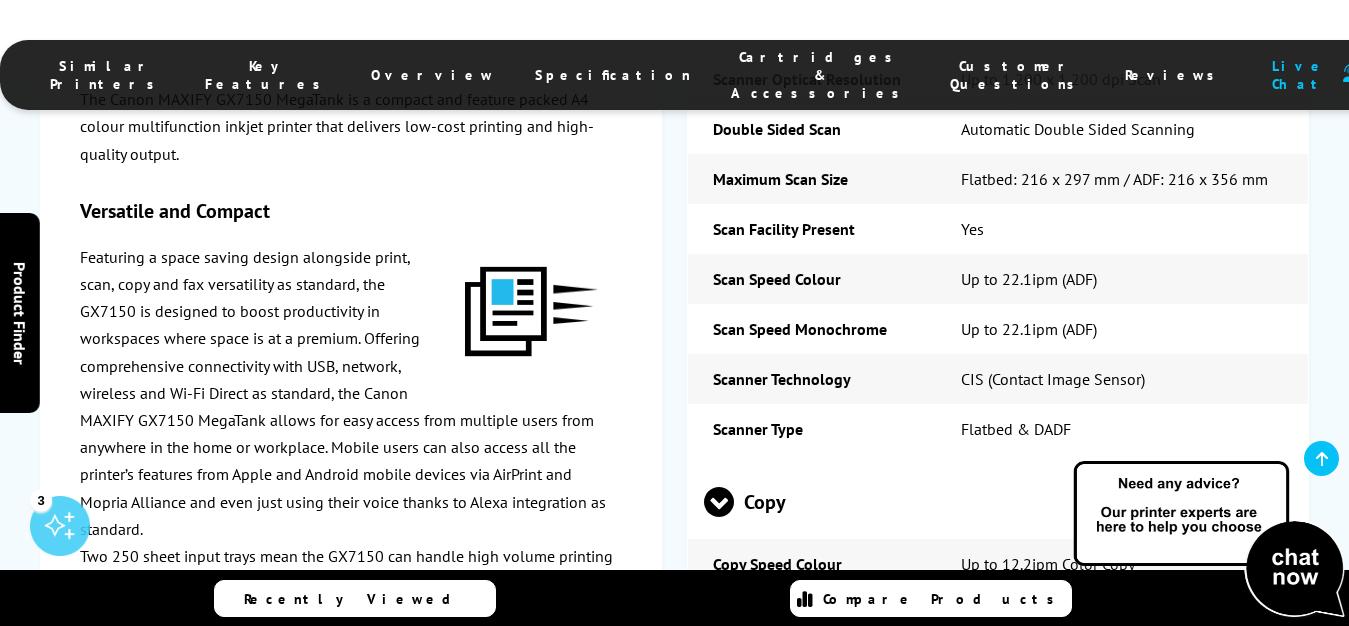 scroll, scrollTop: 4552, scrollLeft: 0, axis: vertical 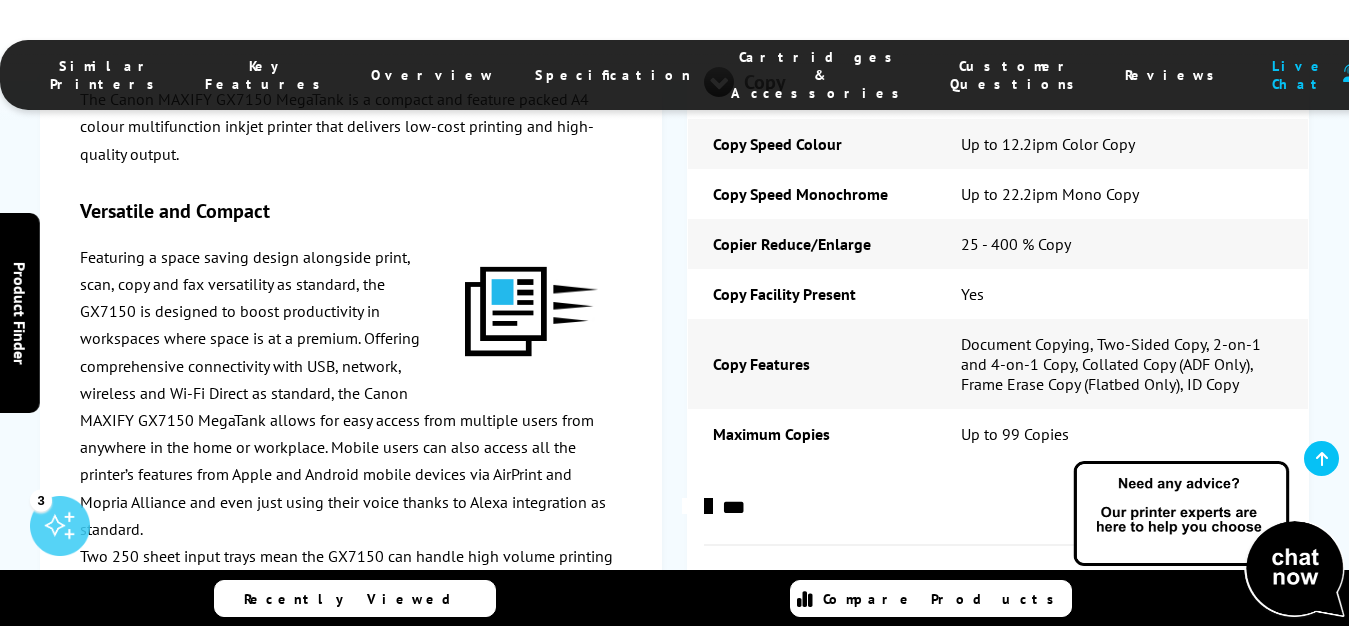 click at bounding box center [734, 594] 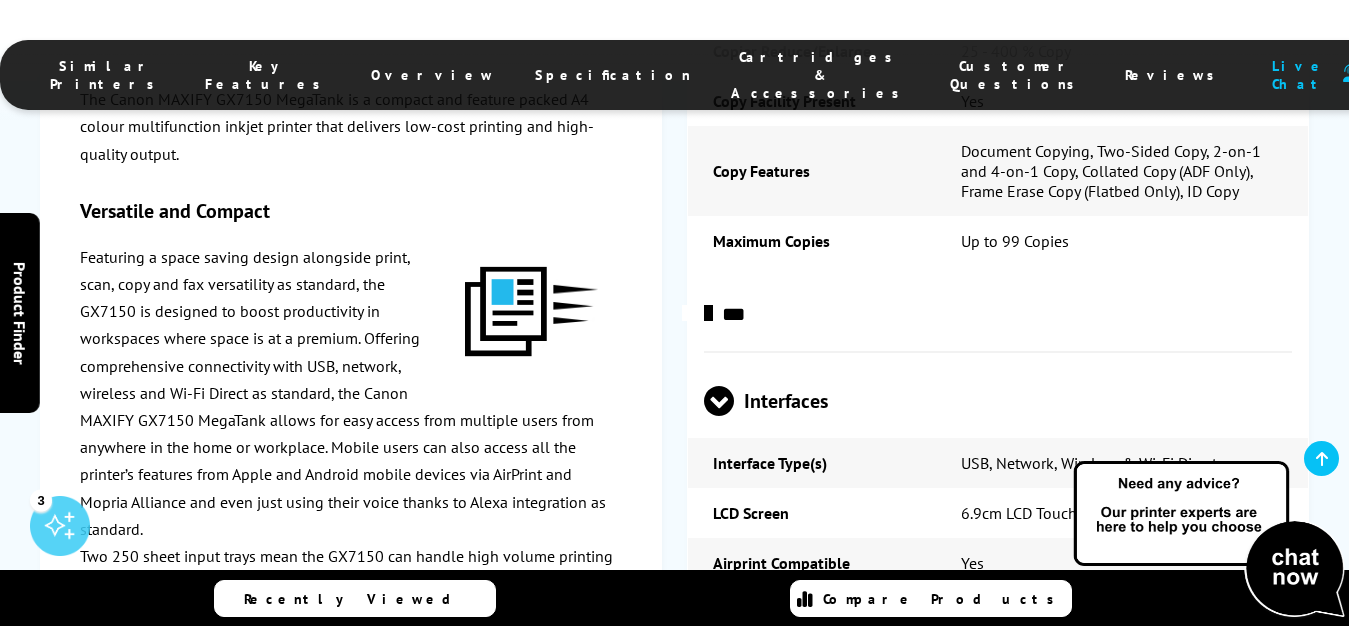 scroll, scrollTop: 5231, scrollLeft: 0, axis: vertical 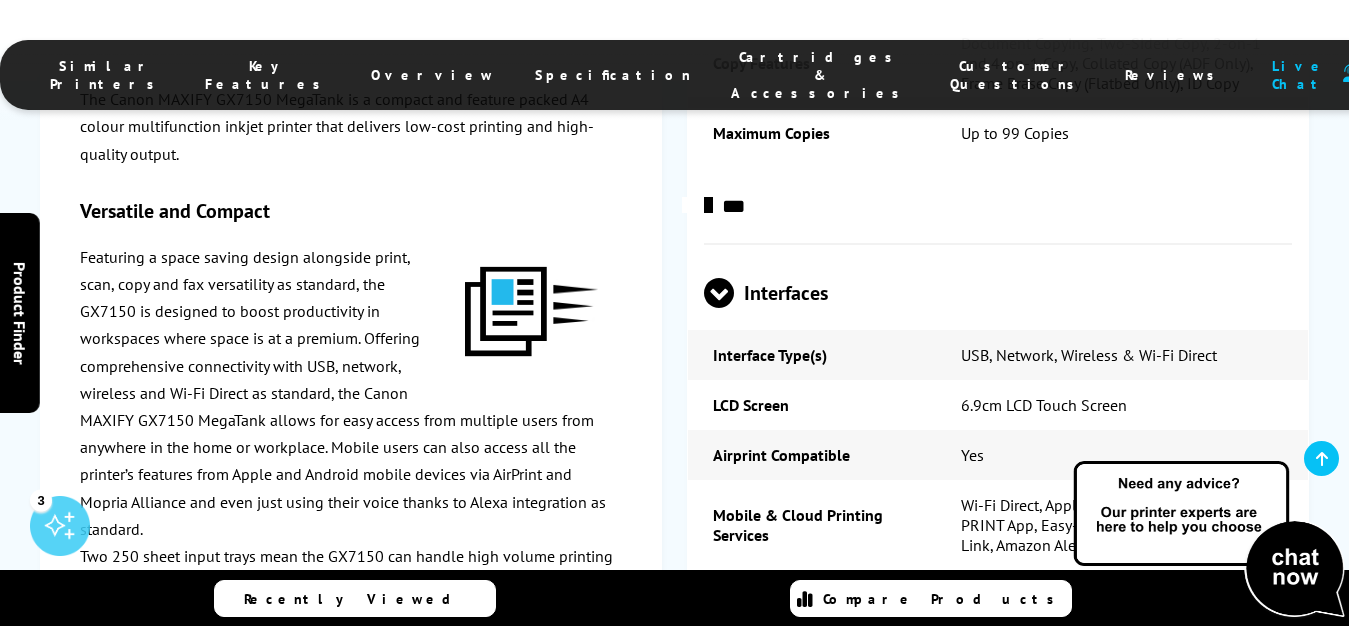 click at bounding box center (734, 618) 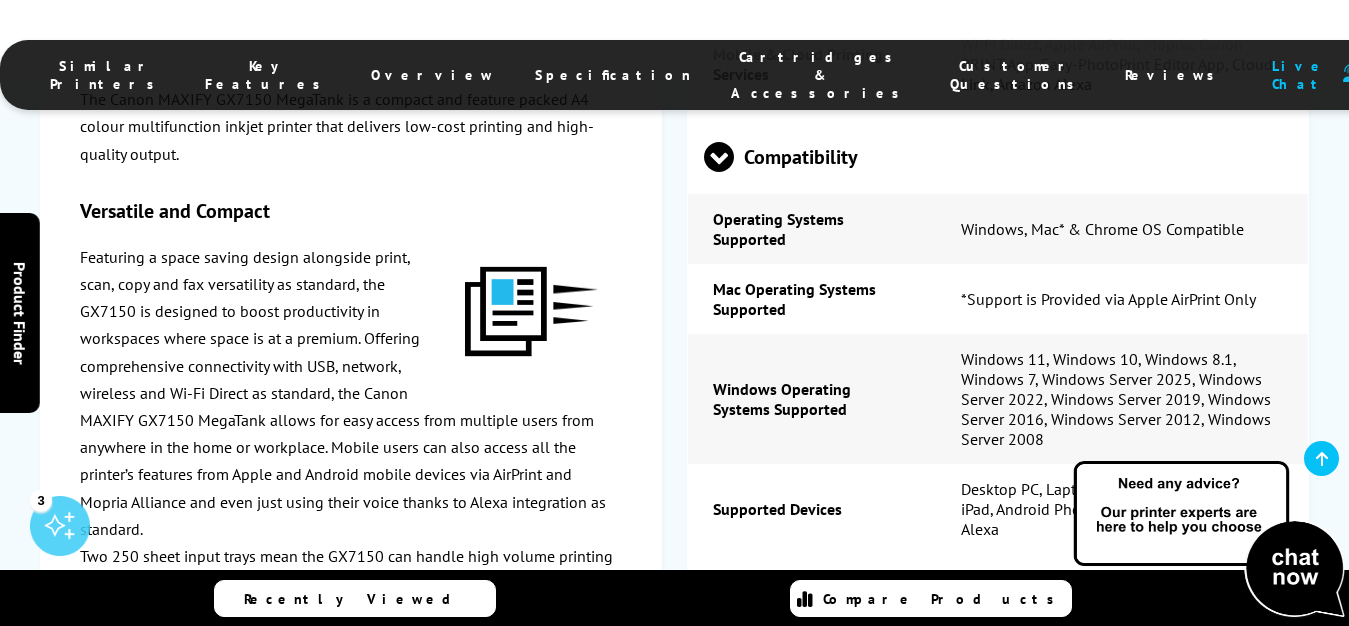 scroll, scrollTop: 5758, scrollLeft: 0, axis: vertical 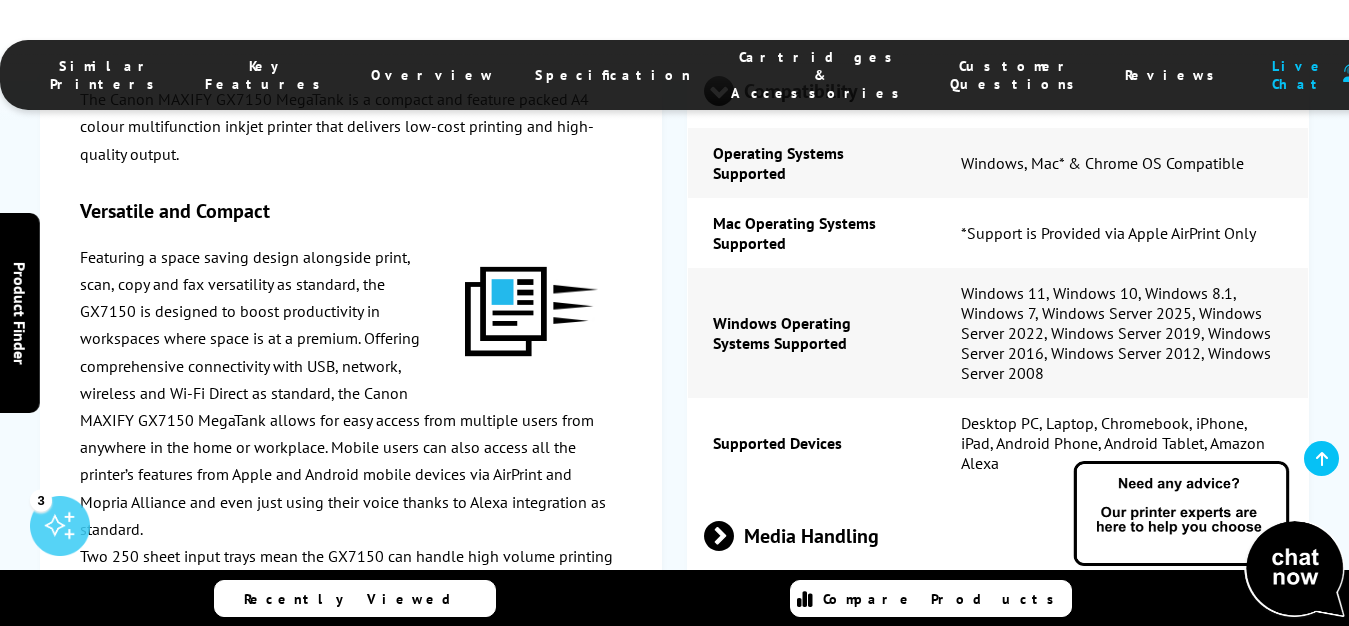 click at bounding box center [734, 536] 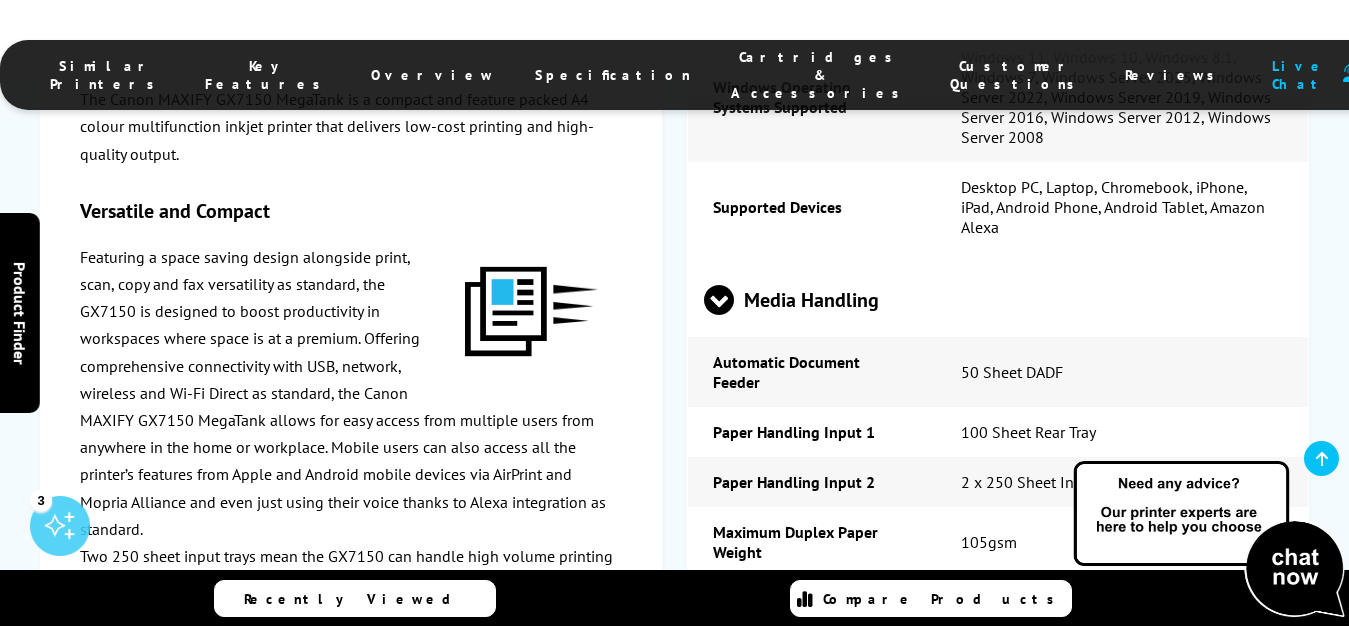 scroll, scrollTop: 6041, scrollLeft: 0, axis: vertical 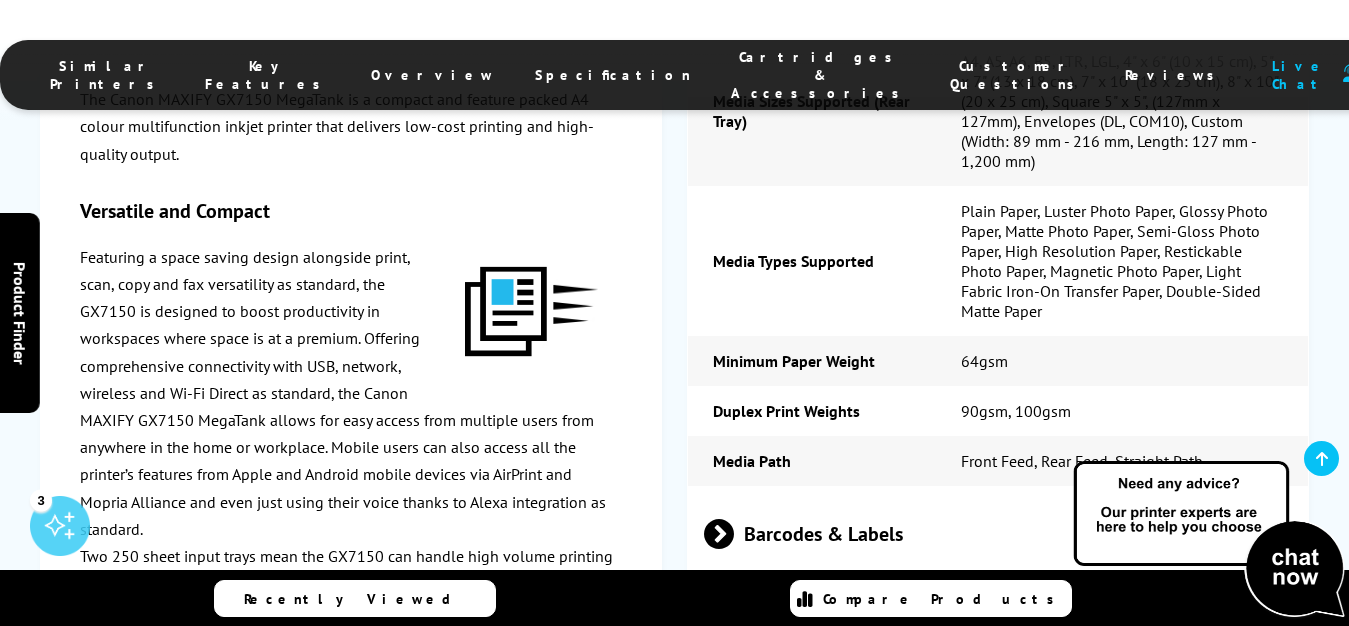 click on "Duty Cycle" at bounding box center [998, 620] 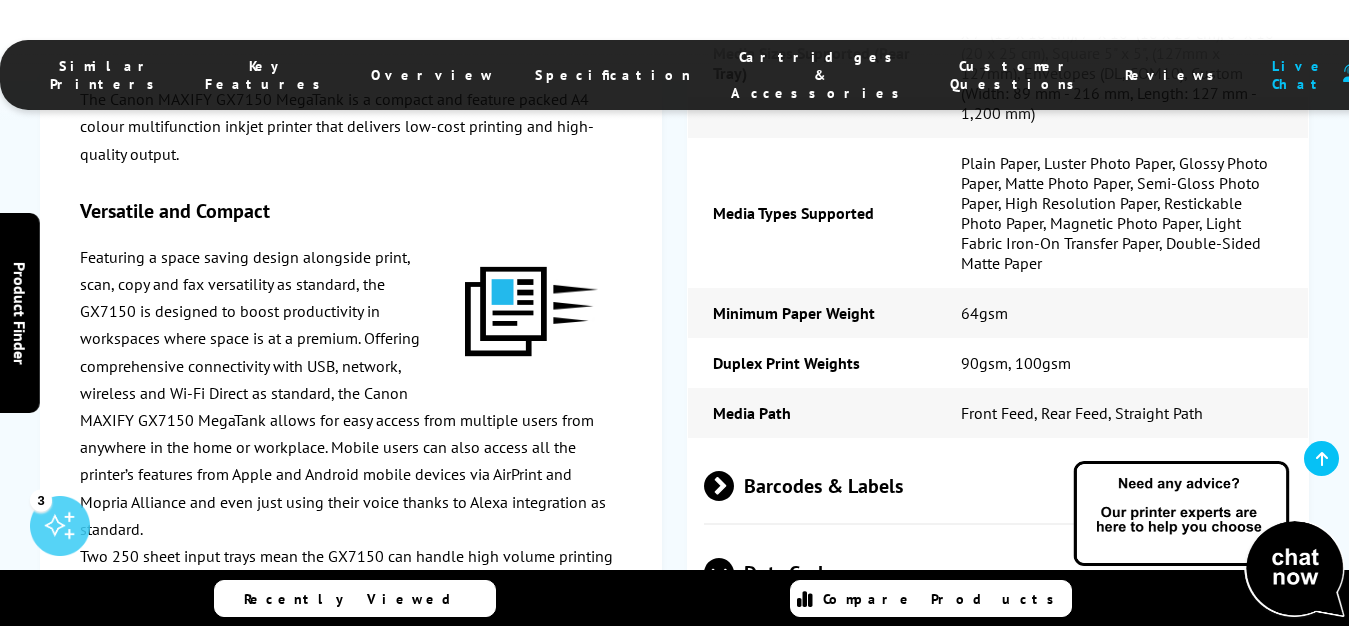 scroll, scrollTop: 6866, scrollLeft: 0, axis: vertical 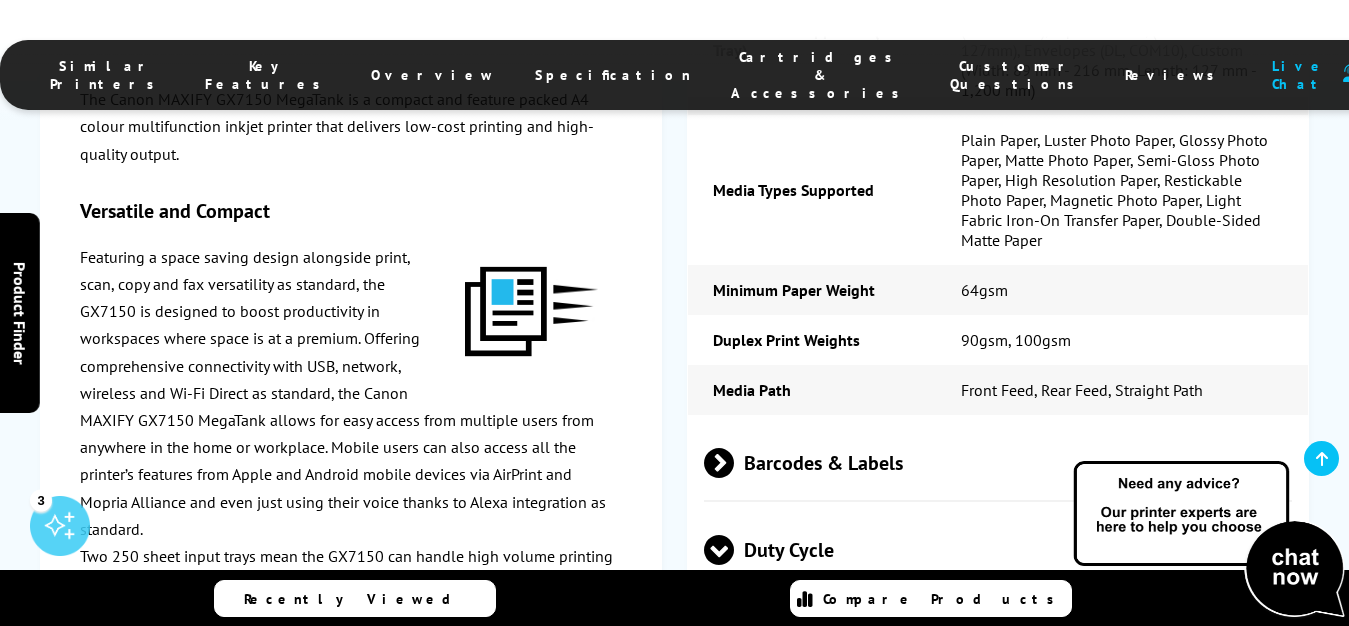 click at bounding box center [734, 685] 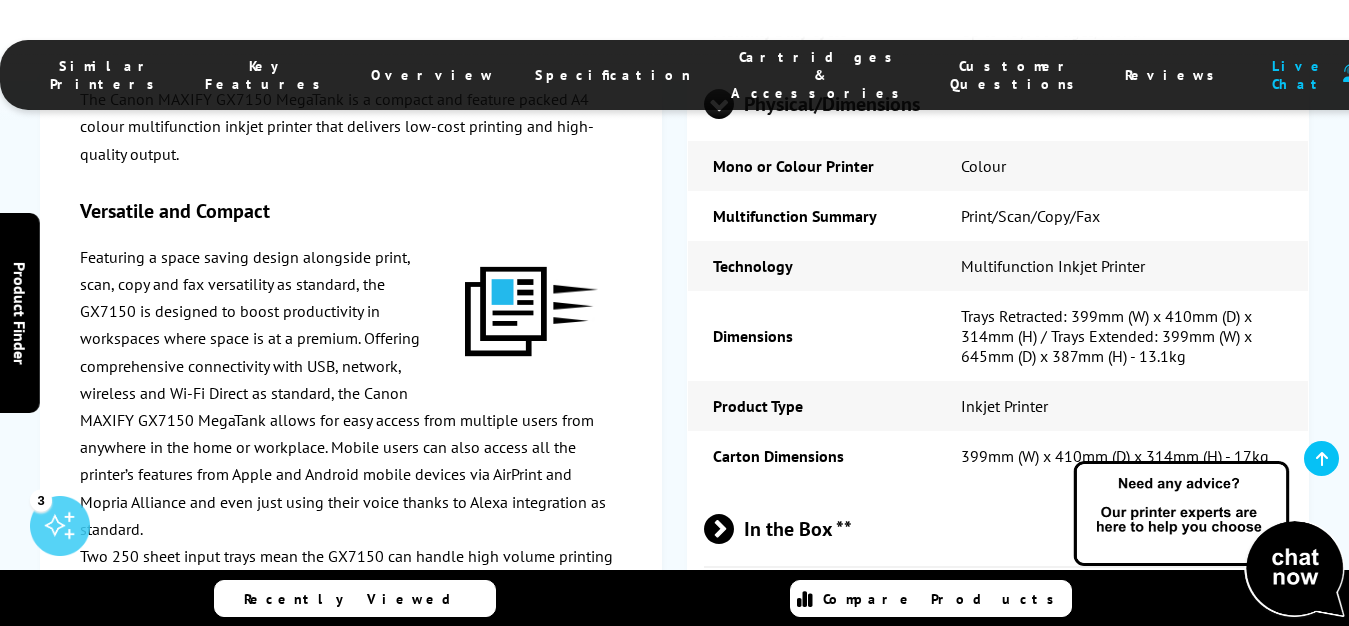 scroll, scrollTop: 7472, scrollLeft: 0, axis: vertical 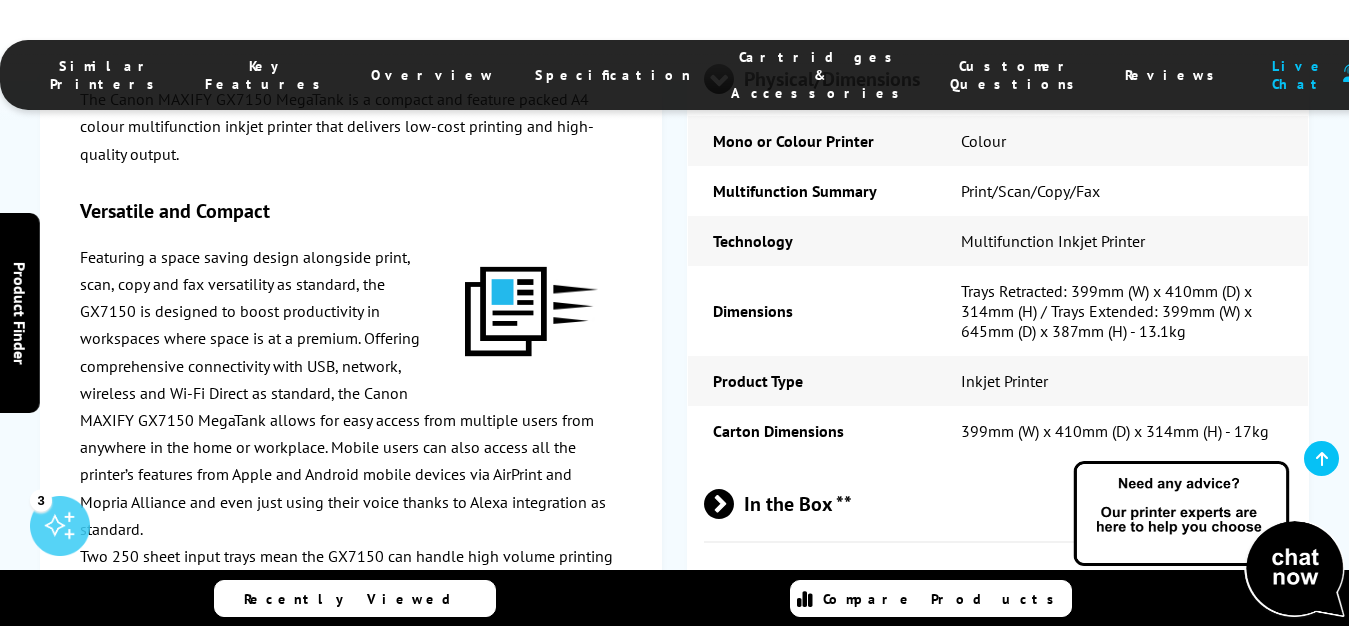 click at bounding box center [734, 591] 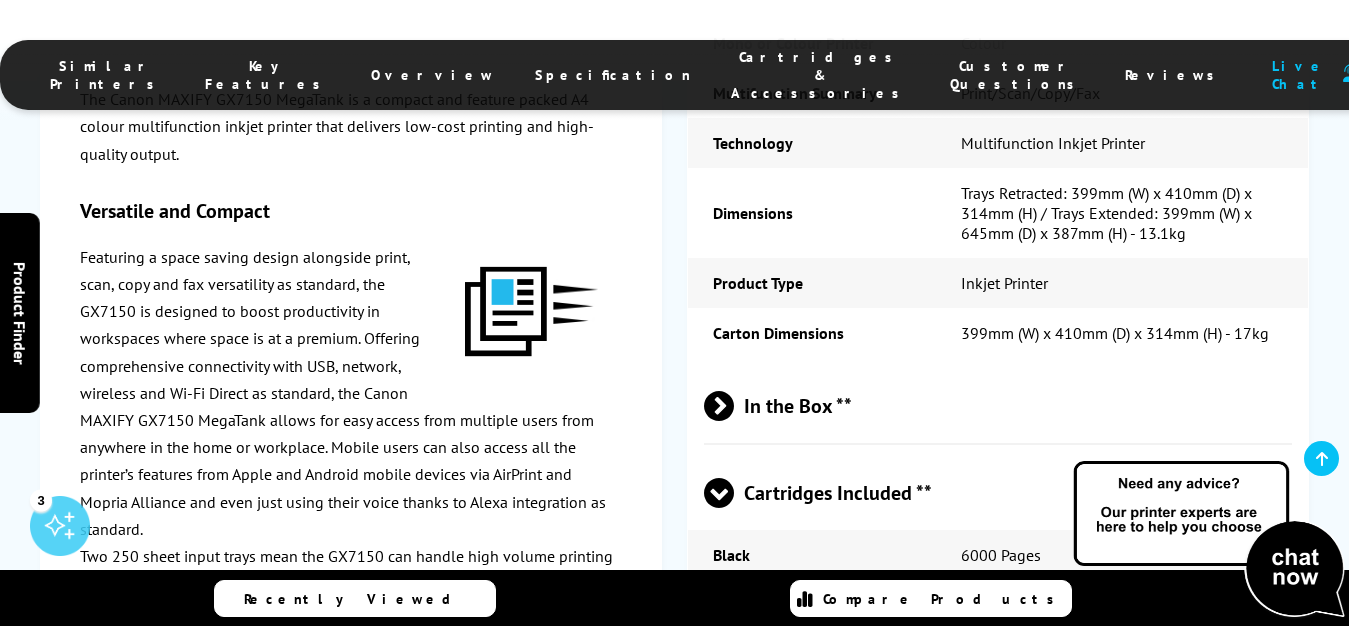 scroll, scrollTop: 7742, scrollLeft: 0, axis: vertical 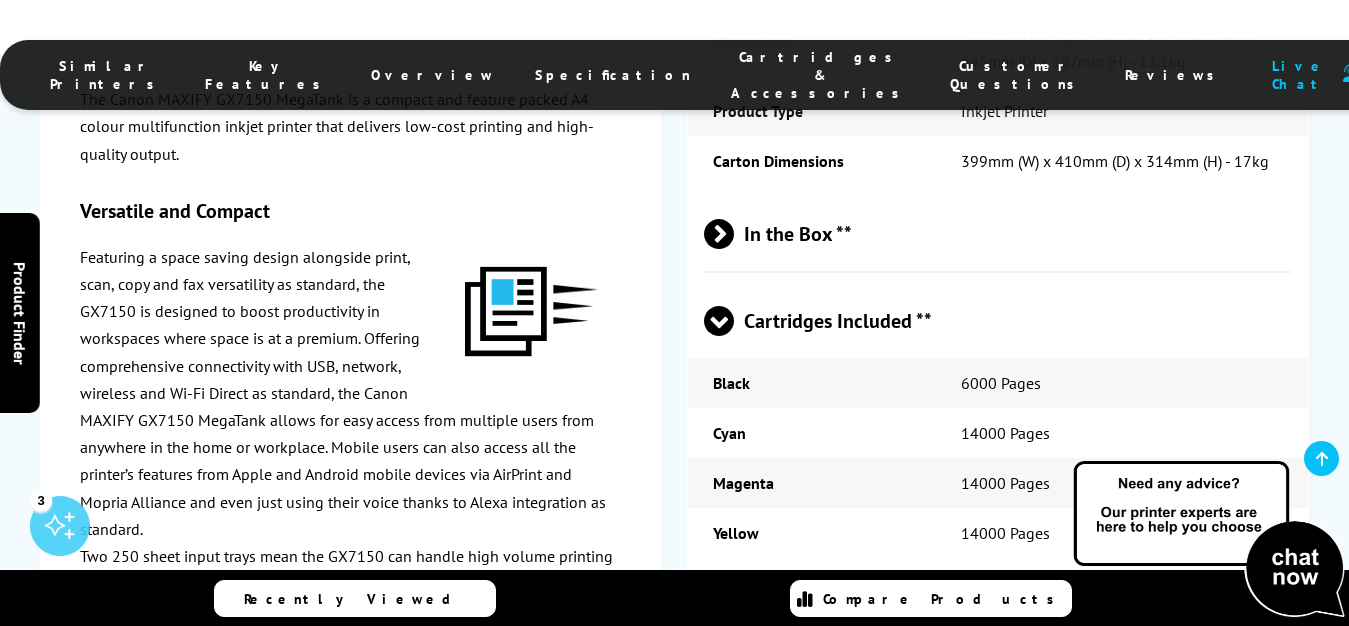 click at bounding box center [734, 693] 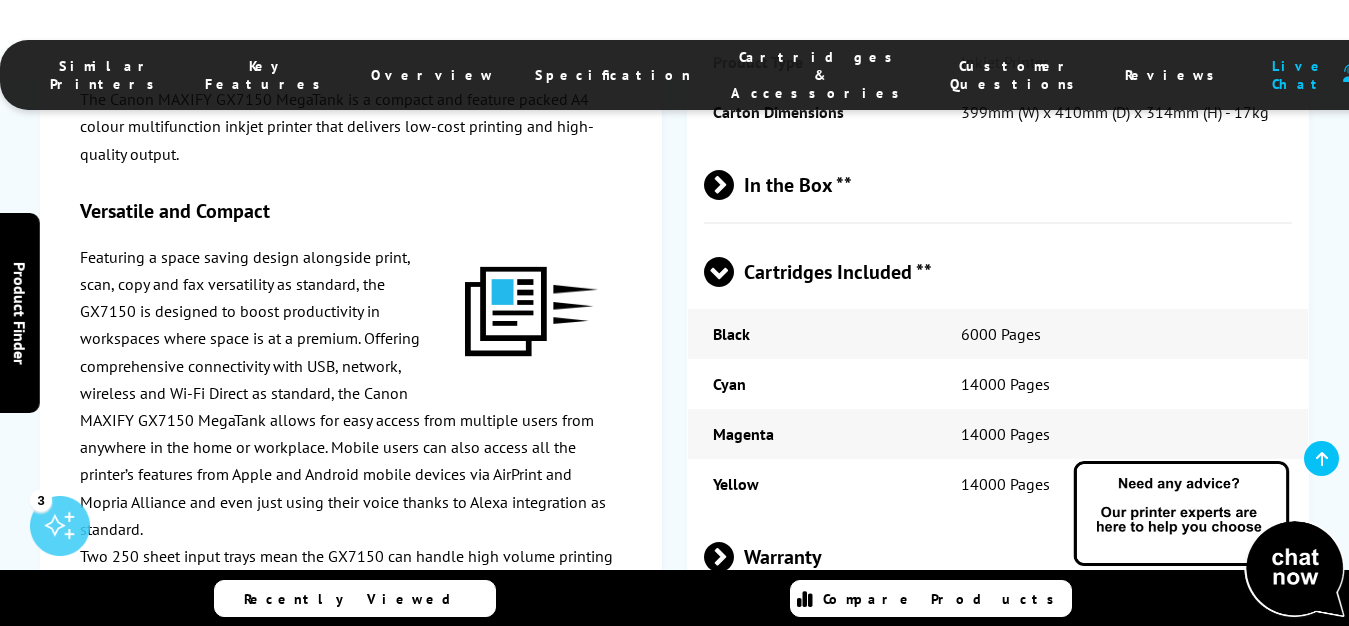 scroll, scrollTop: 7889, scrollLeft: 0, axis: vertical 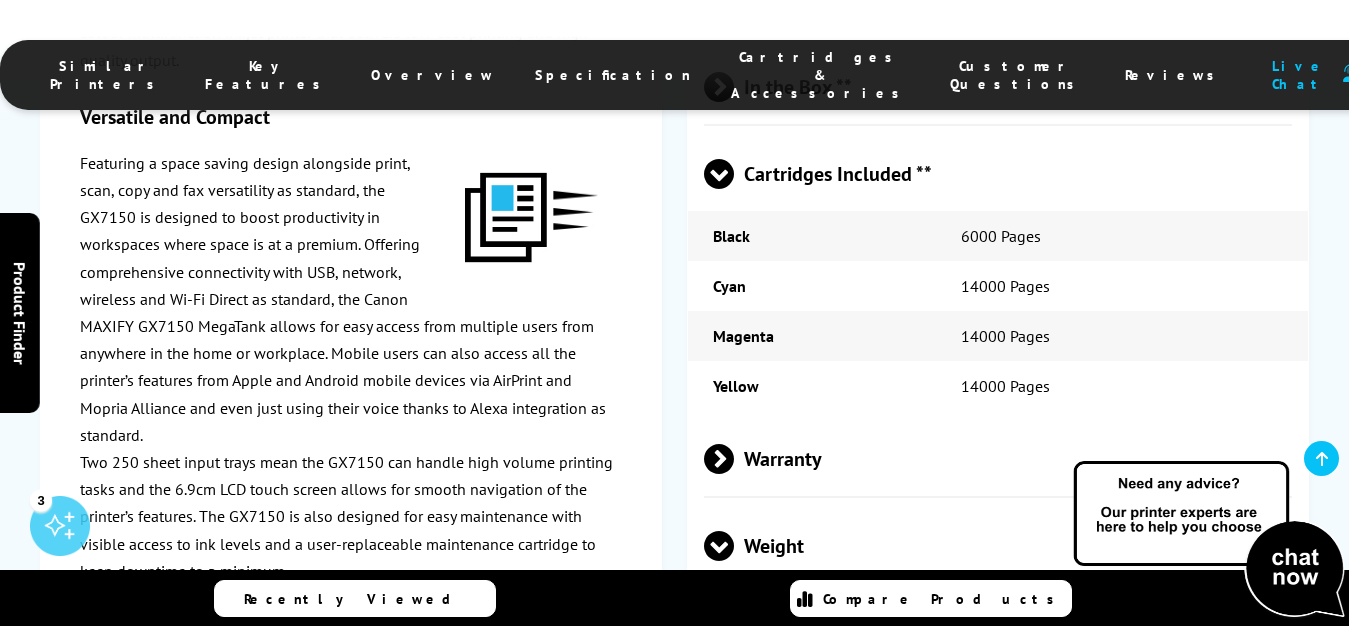 click at bounding box center [734, 681] 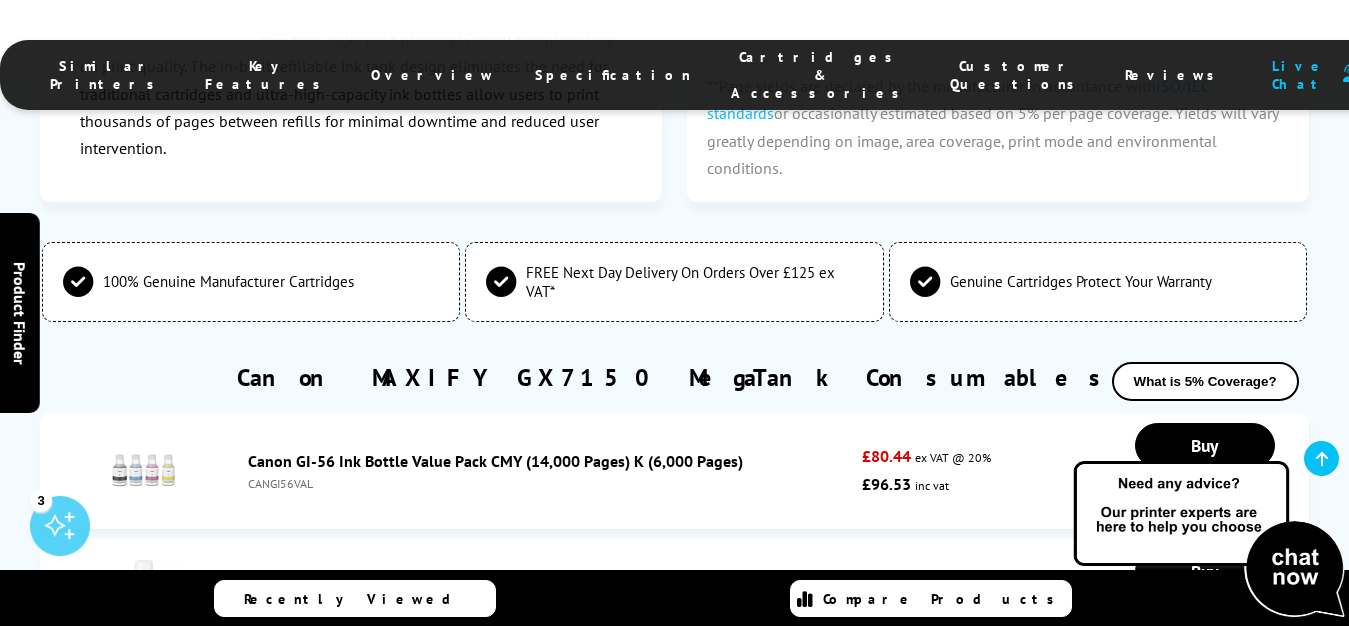 scroll, scrollTop: 8474, scrollLeft: 0, axis: vertical 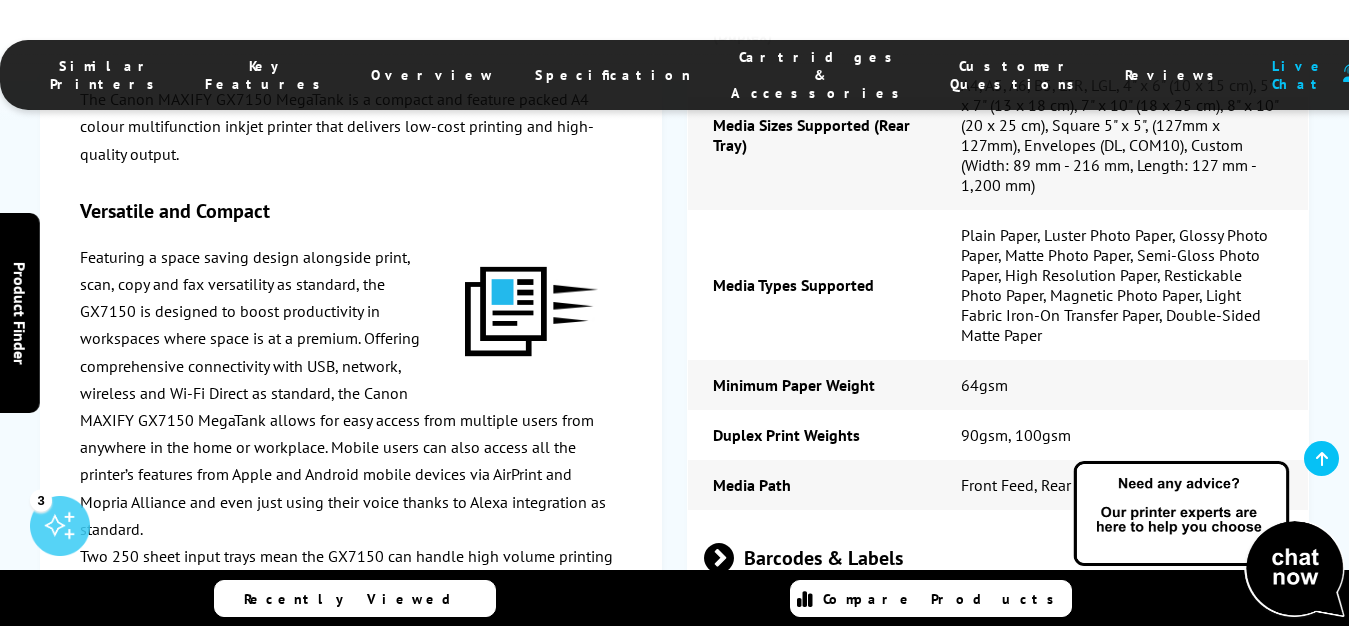 click at bounding box center (719, 660) 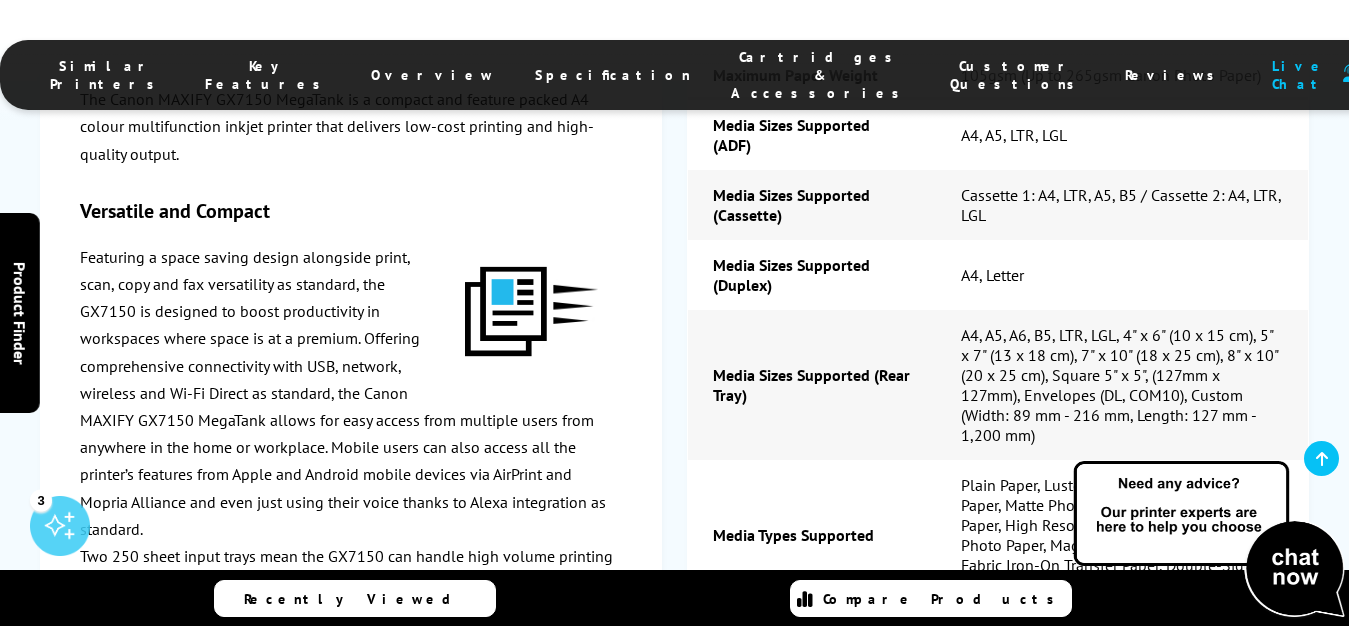 scroll, scrollTop: 6421, scrollLeft: 0, axis: vertical 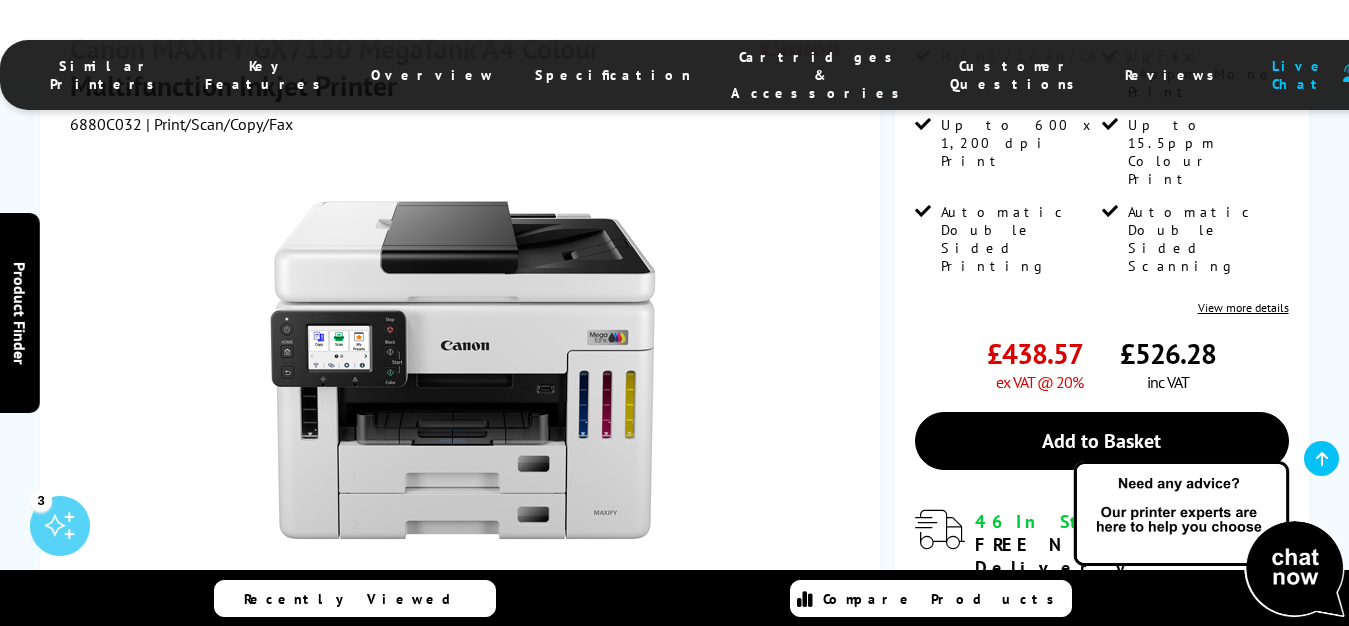 click at bounding box center [318, 656] 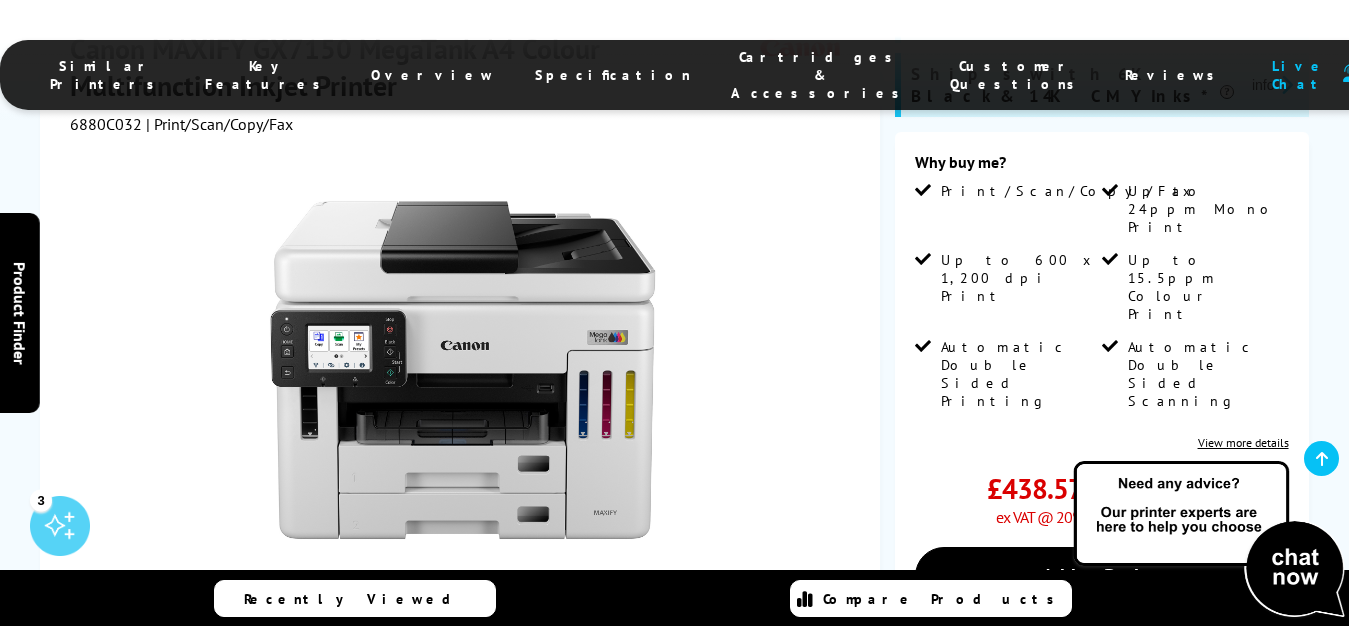 scroll, scrollTop: 541, scrollLeft: 0, axis: vertical 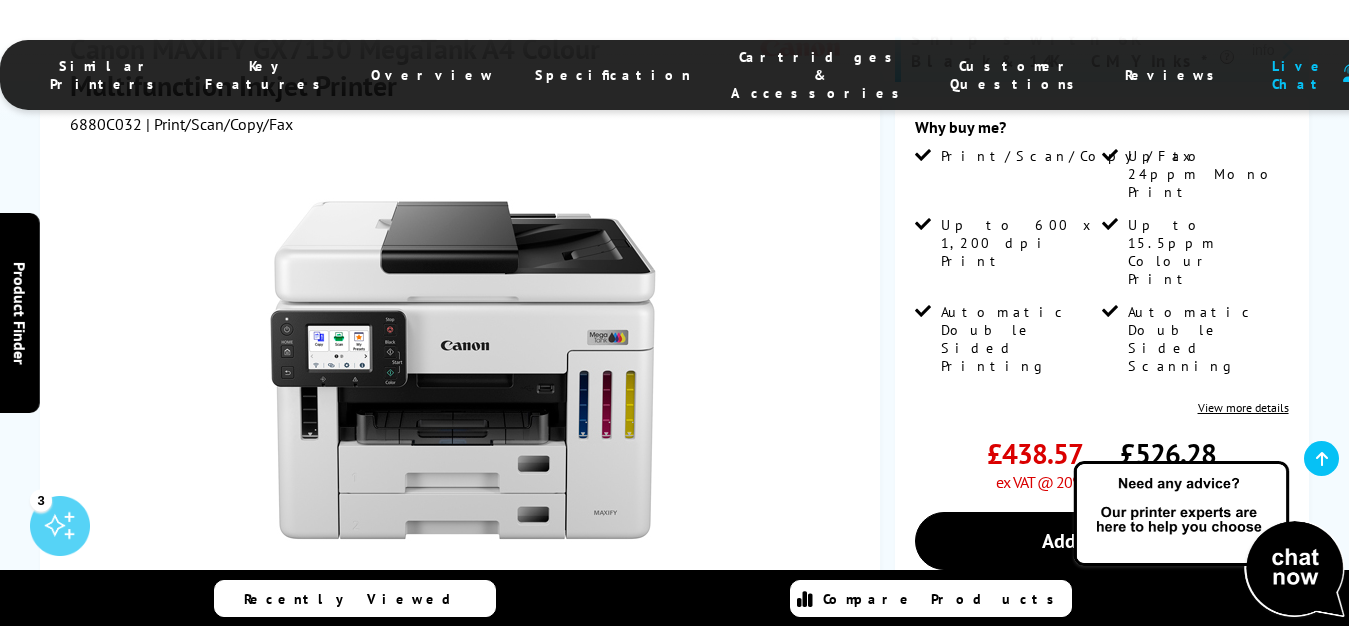 click at bounding box center (318, 656) 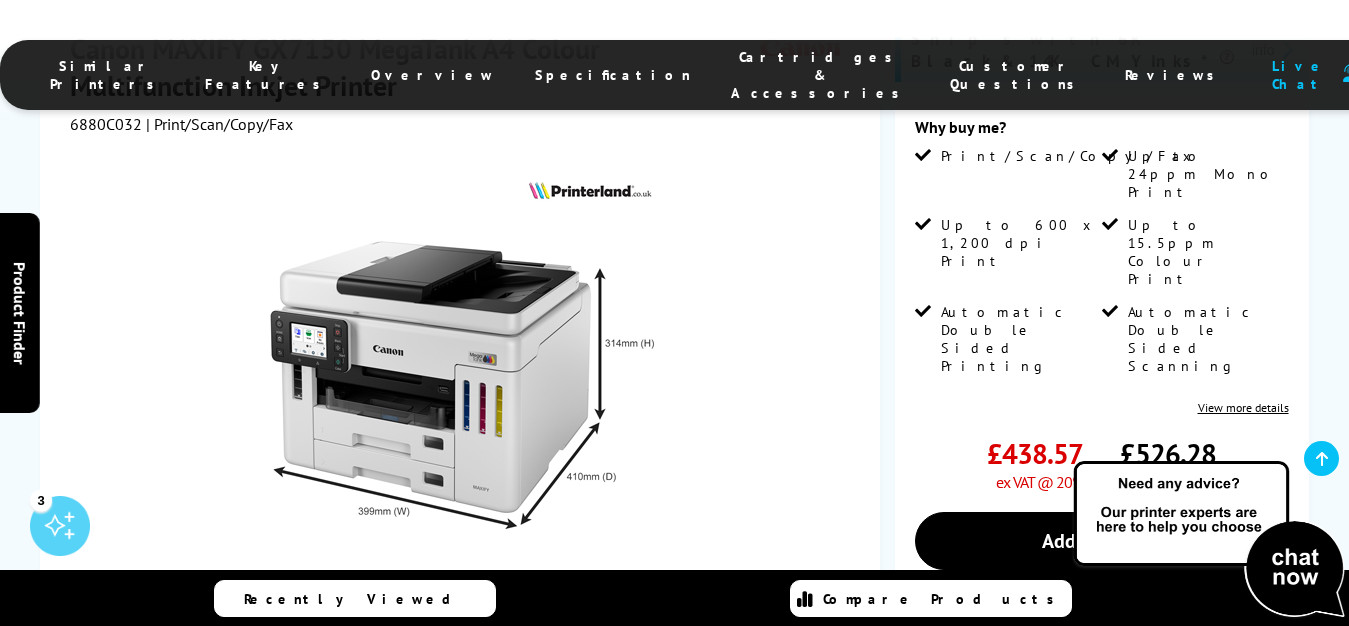 click at bounding box center [768, 656] 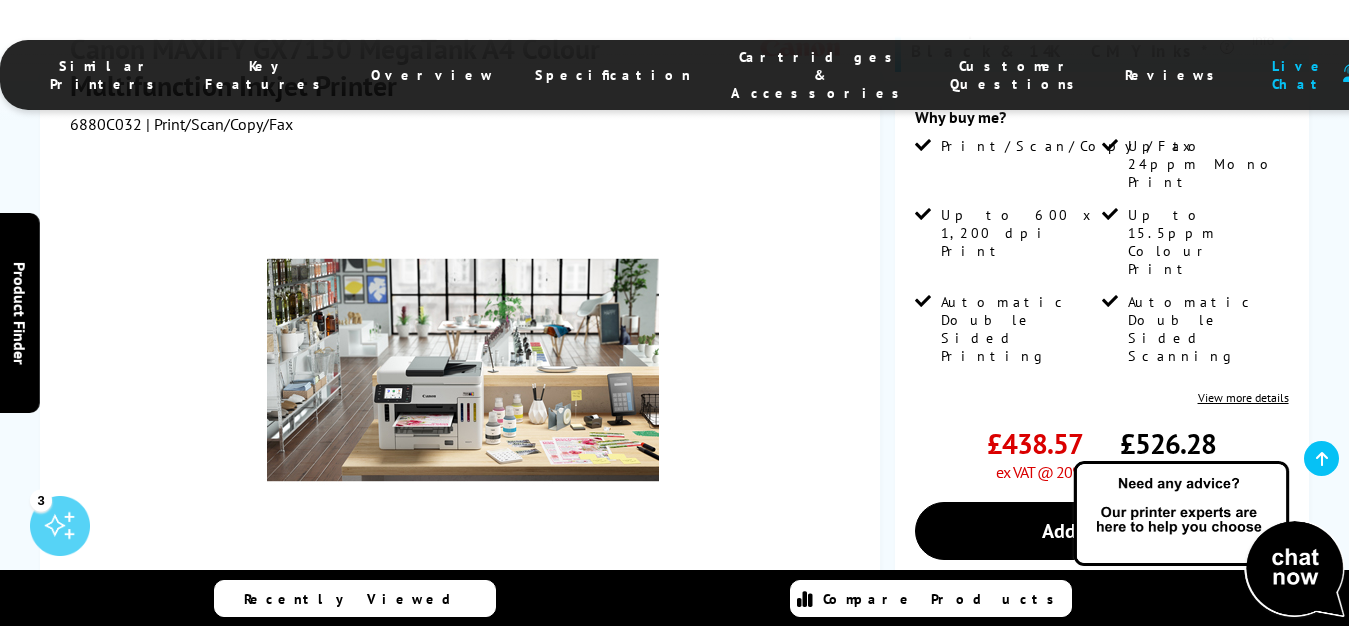 scroll, scrollTop: 641, scrollLeft: 0, axis: vertical 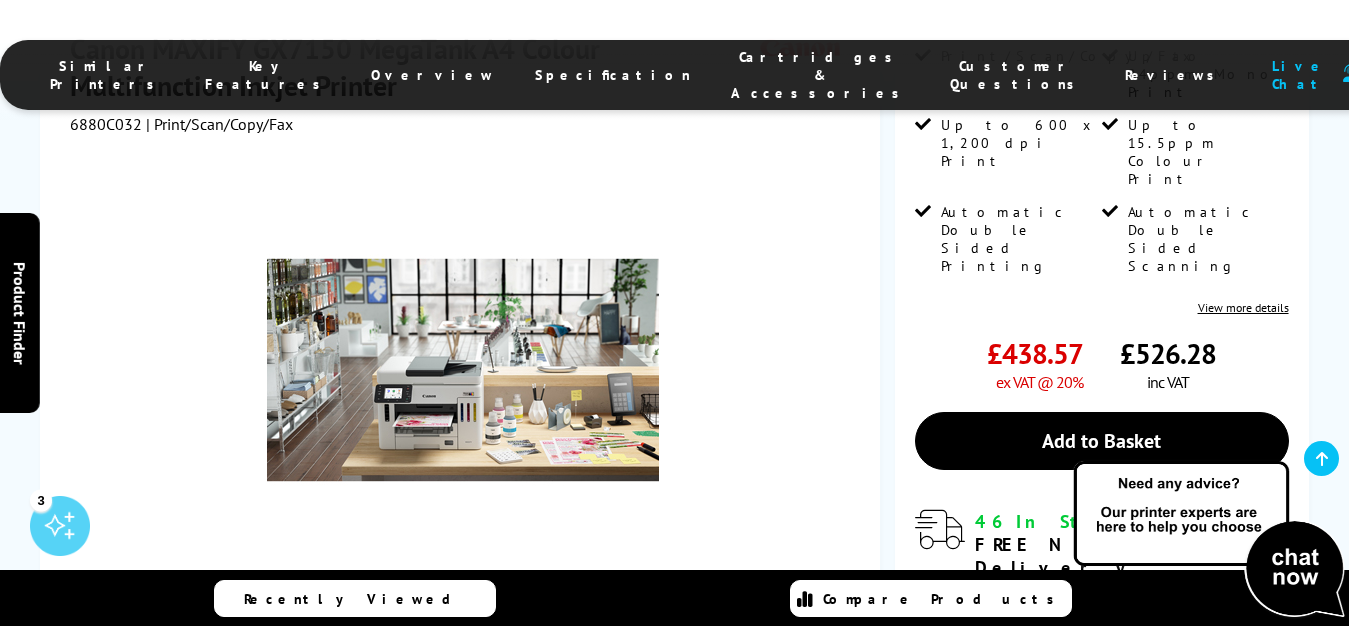 click at bounding box center (768, 656) 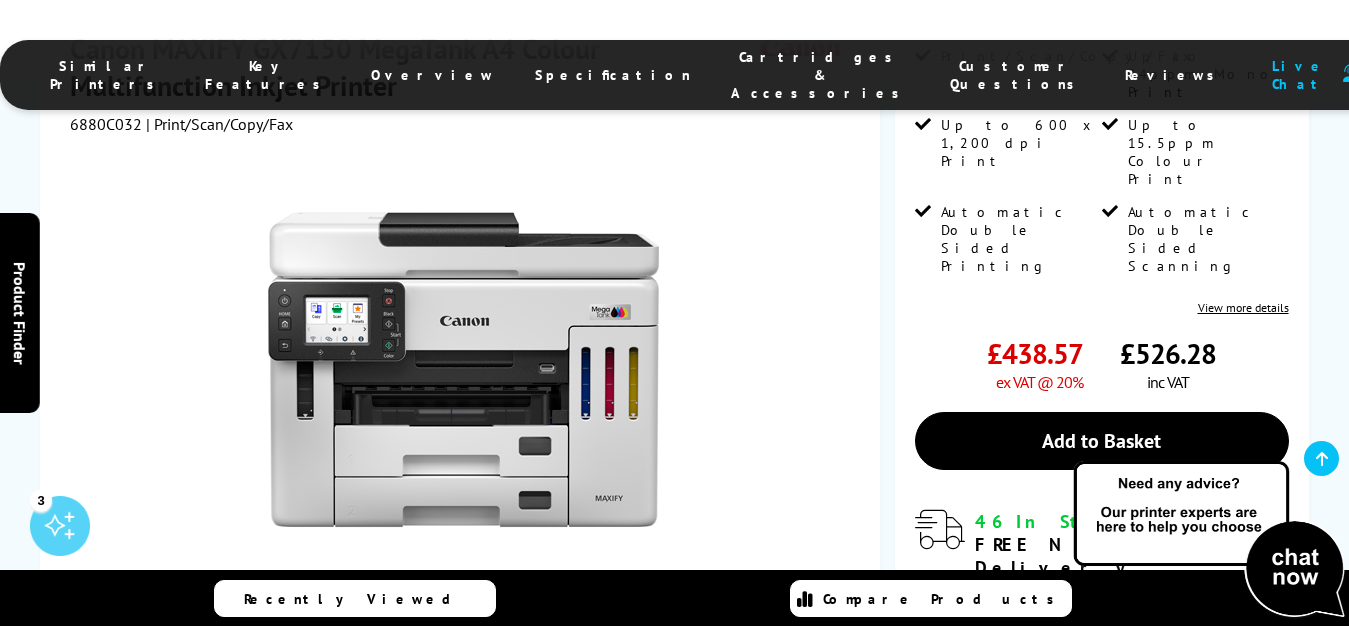 click at bounding box center (318, 656) 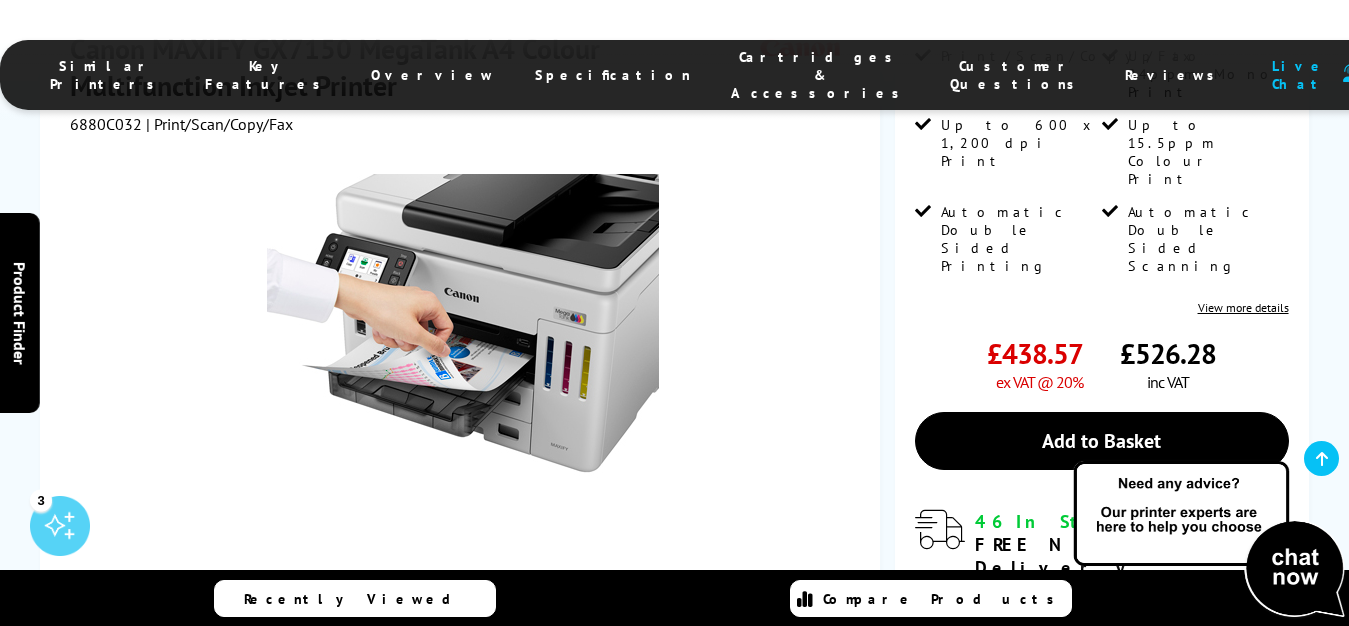 scroll, scrollTop: 541, scrollLeft: 0, axis: vertical 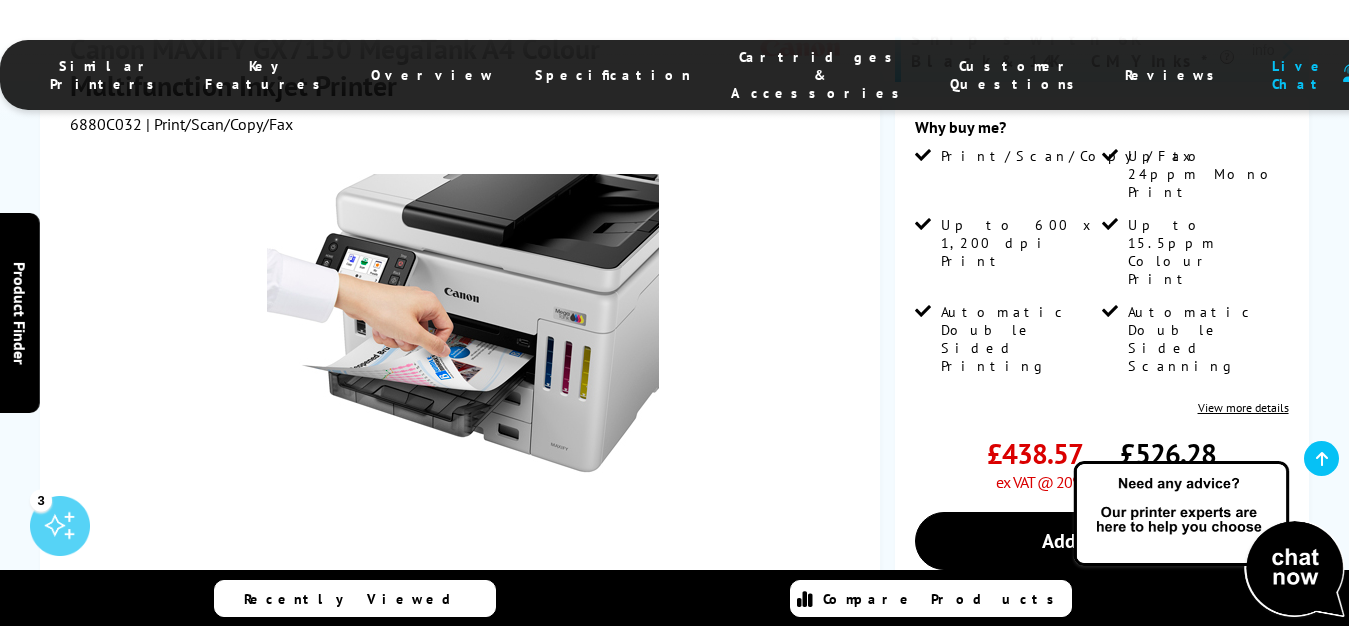 click at bounding box center (414, 656) 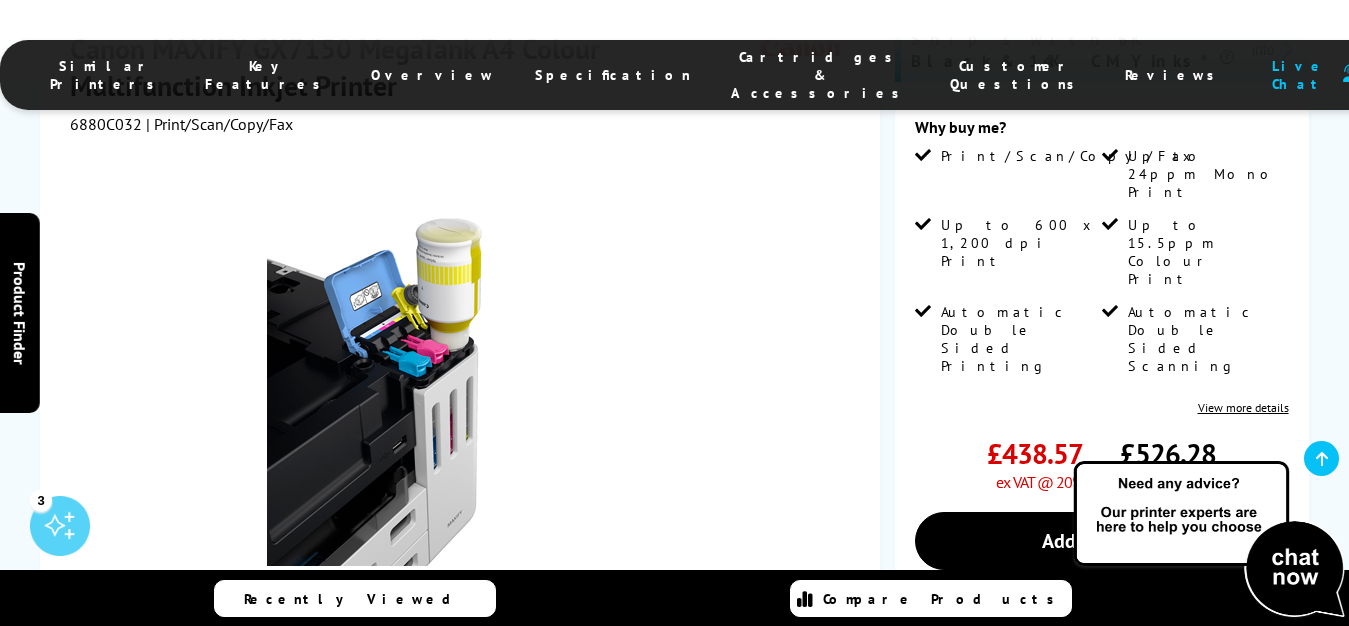 click at bounding box center [511, 656] 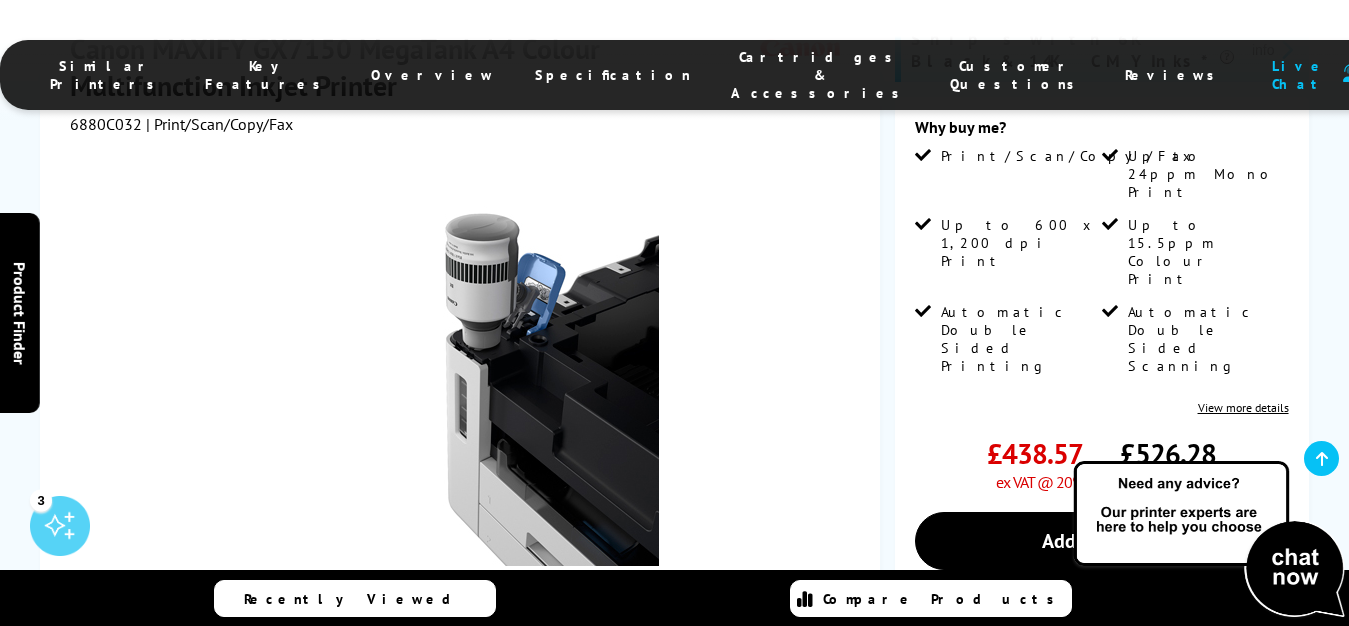 click at bounding box center [608, 656] 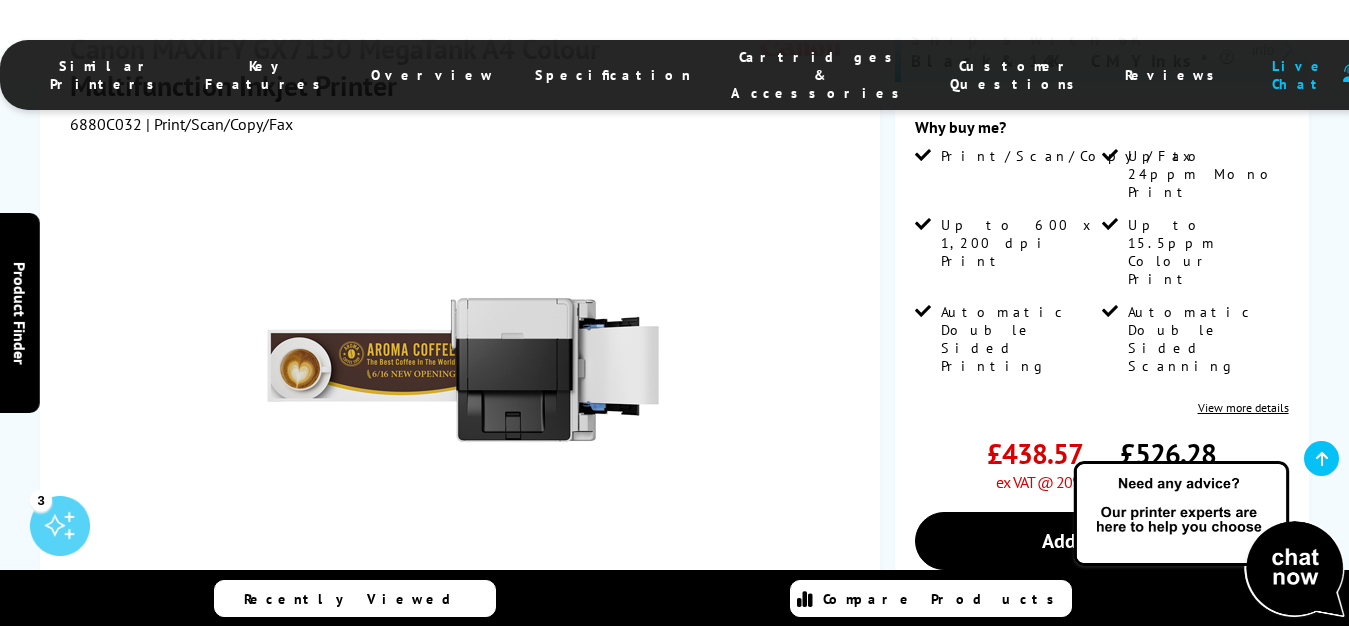 click at bounding box center [704, 656] 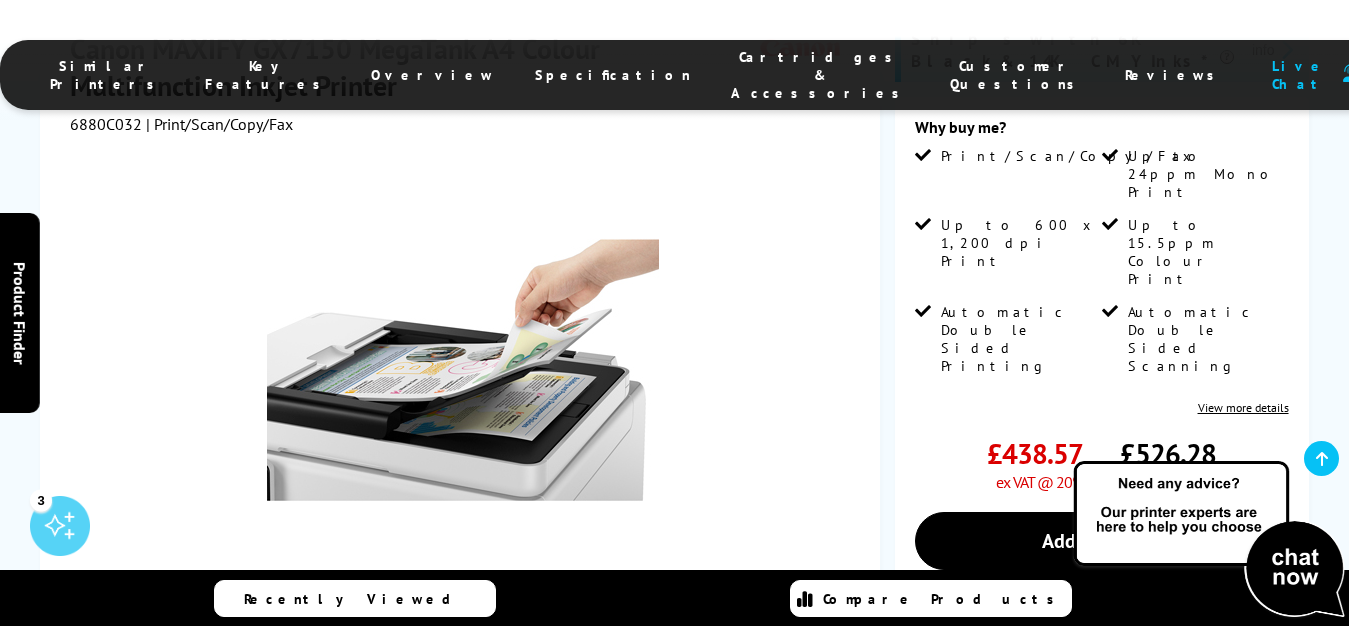 click at bounding box center (221, 656) 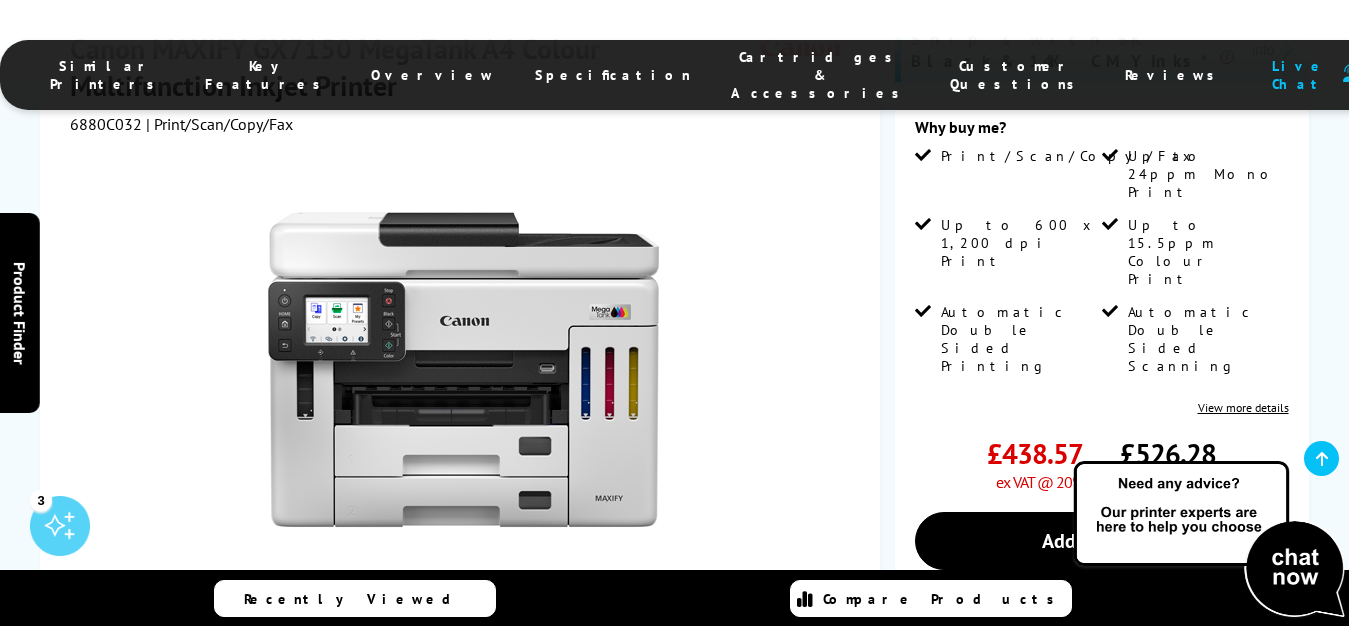 click at bounding box center [462, 360] 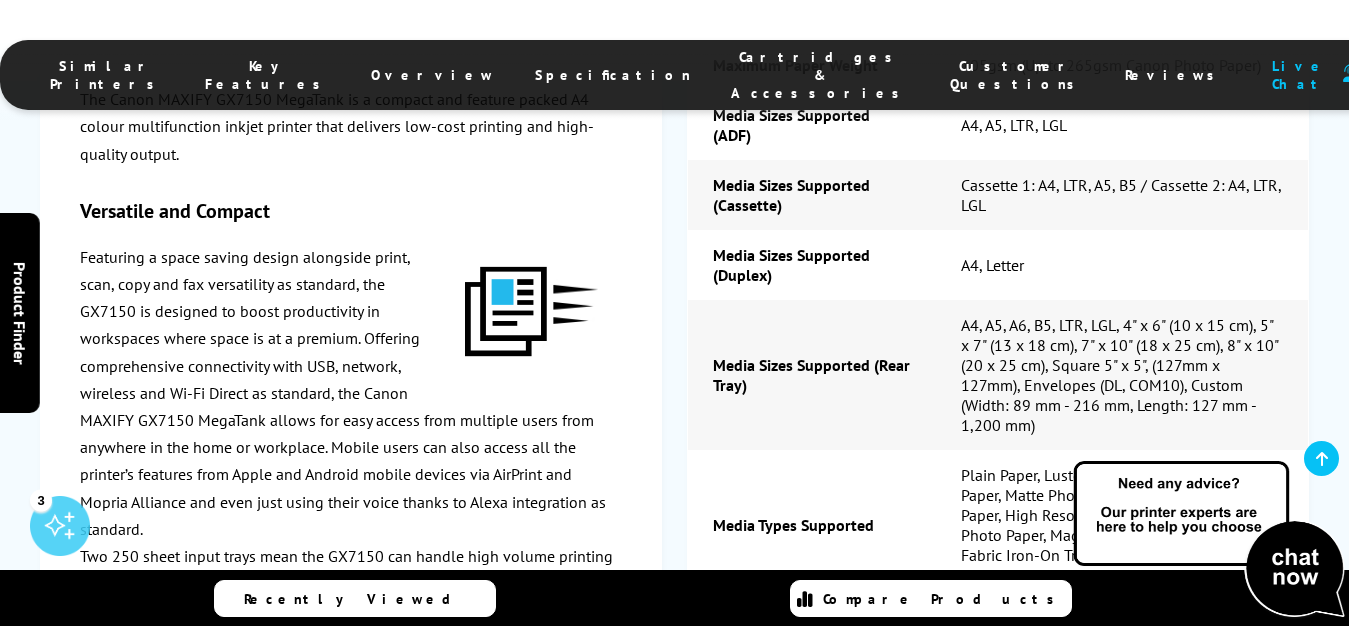 scroll, scrollTop: 6541, scrollLeft: 0, axis: vertical 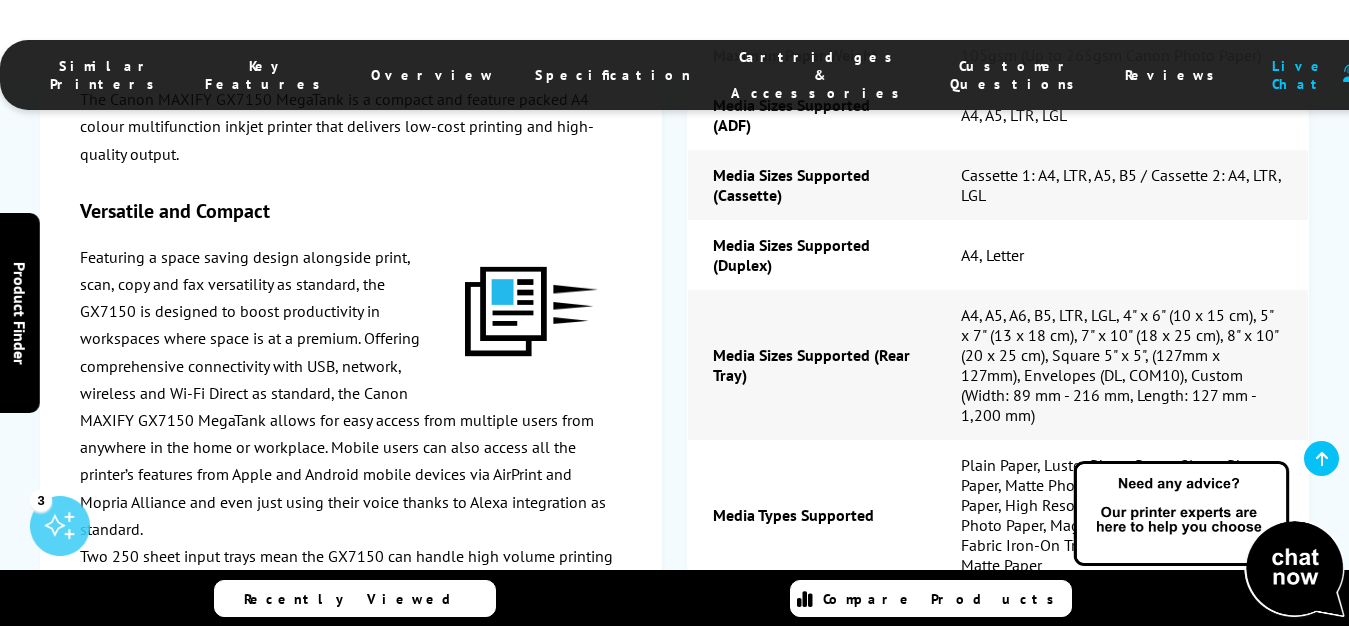 click on "Featuring a space saving design alongside print, scan, copy and fax versatility as standard, the GX7150 is designed to boost productivity in workspaces where space is at a premium. Offering comprehensive connectivity with USB, network, wireless and Wi-Fi Direct as standard, the Canon MAXIFY GX7150 MegaTank allows for easy access from multiple users from anywhere in the home or workplace. Mobile users can also access all the printer’s features from Apple and Android mobile devices via AirPrint and Mopria Alliance and even just using their voice thanks to Alexa integration as standard." at bounding box center (350, 393) 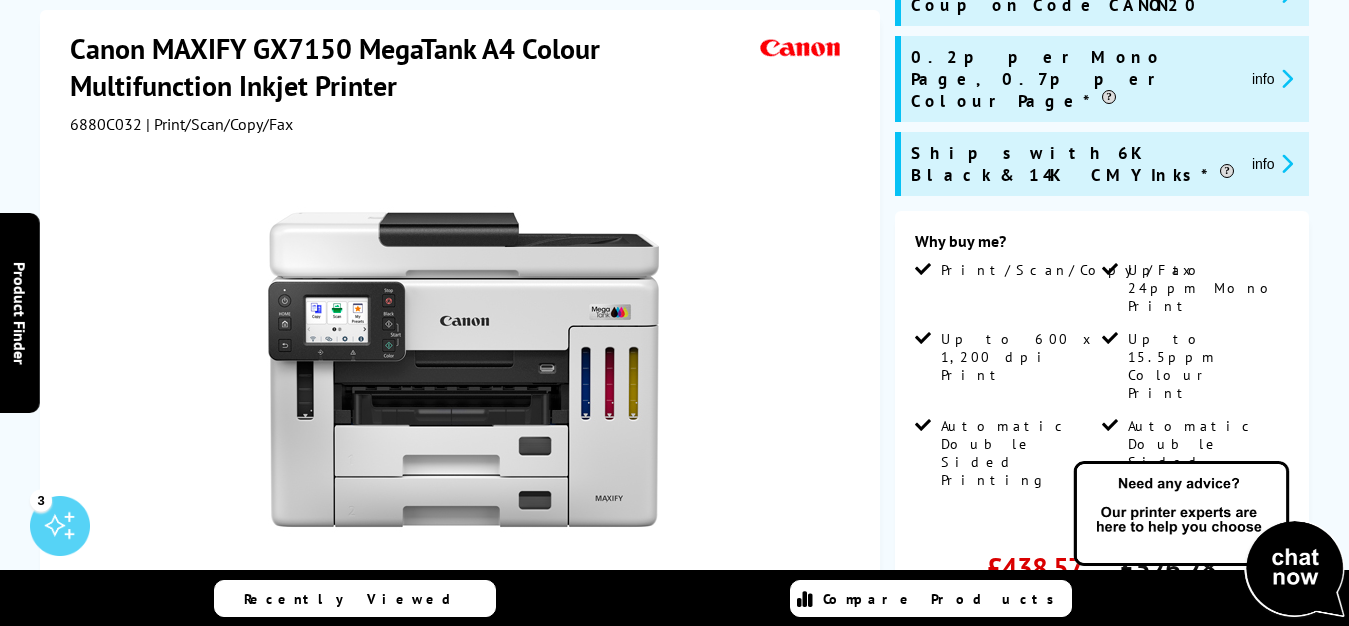 scroll, scrollTop: 0, scrollLeft: 0, axis: both 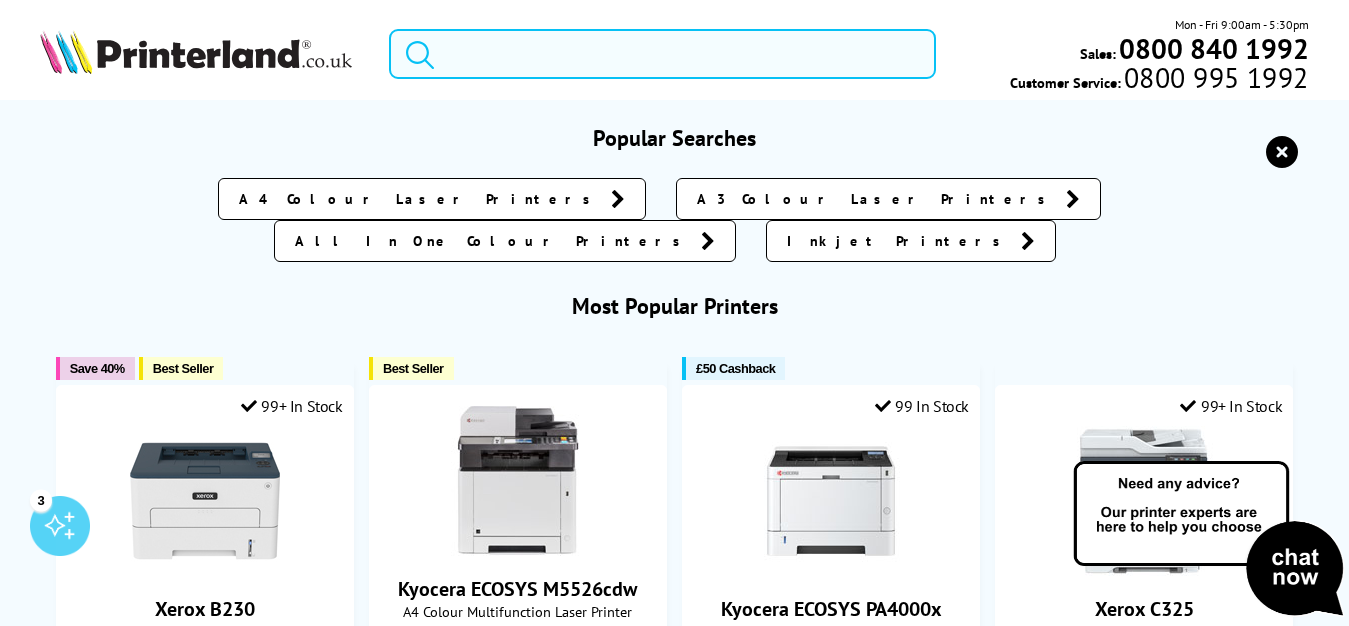 click at bounding box center [662, 54] 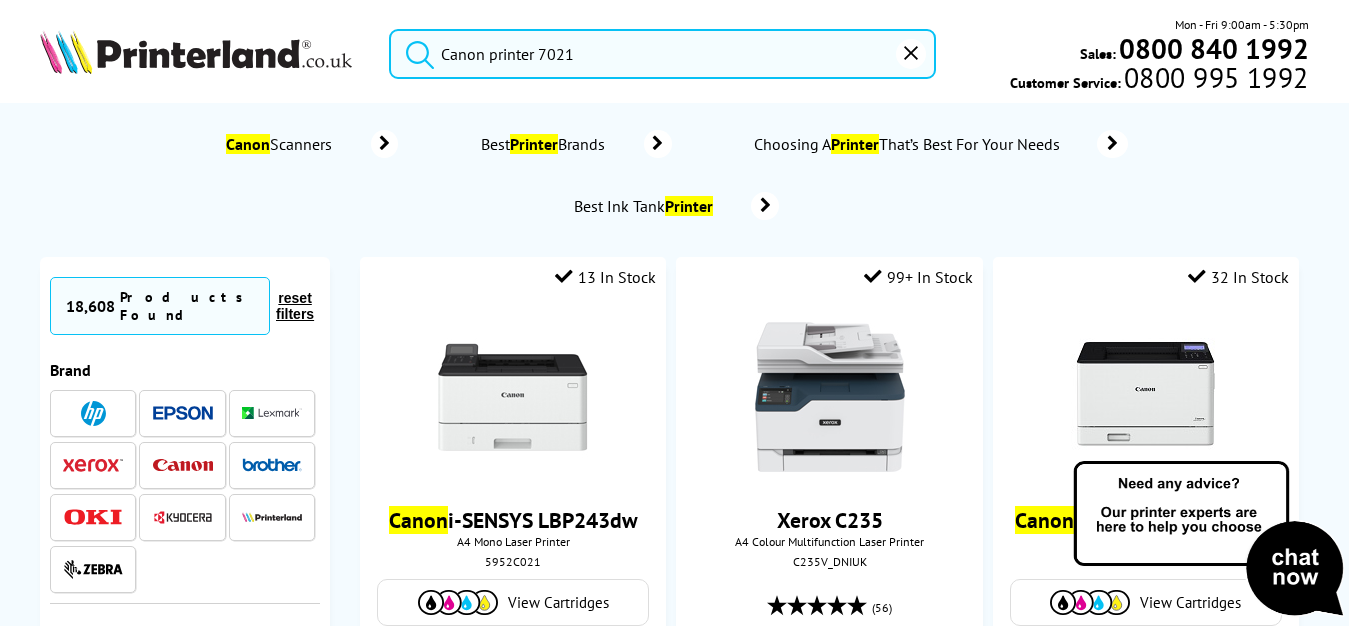 type on "Canon printer 7021" 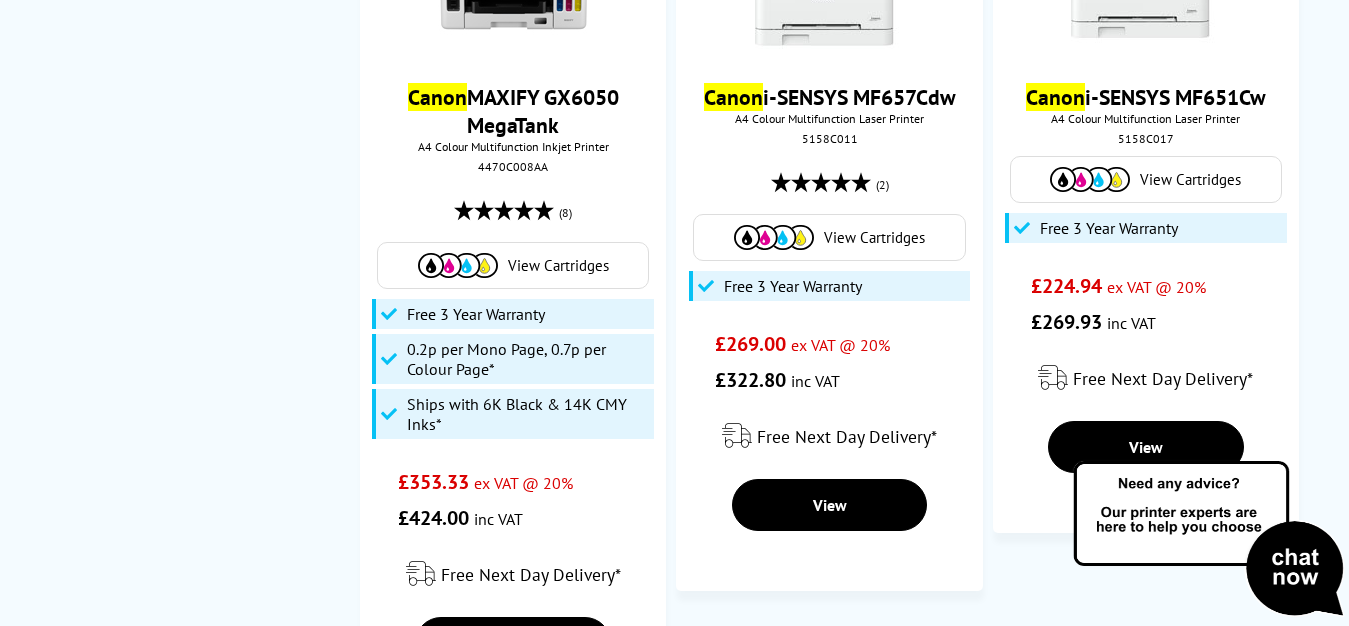 scroll, scrollTop: 3400, scrollLeft: 0, axis: vertical 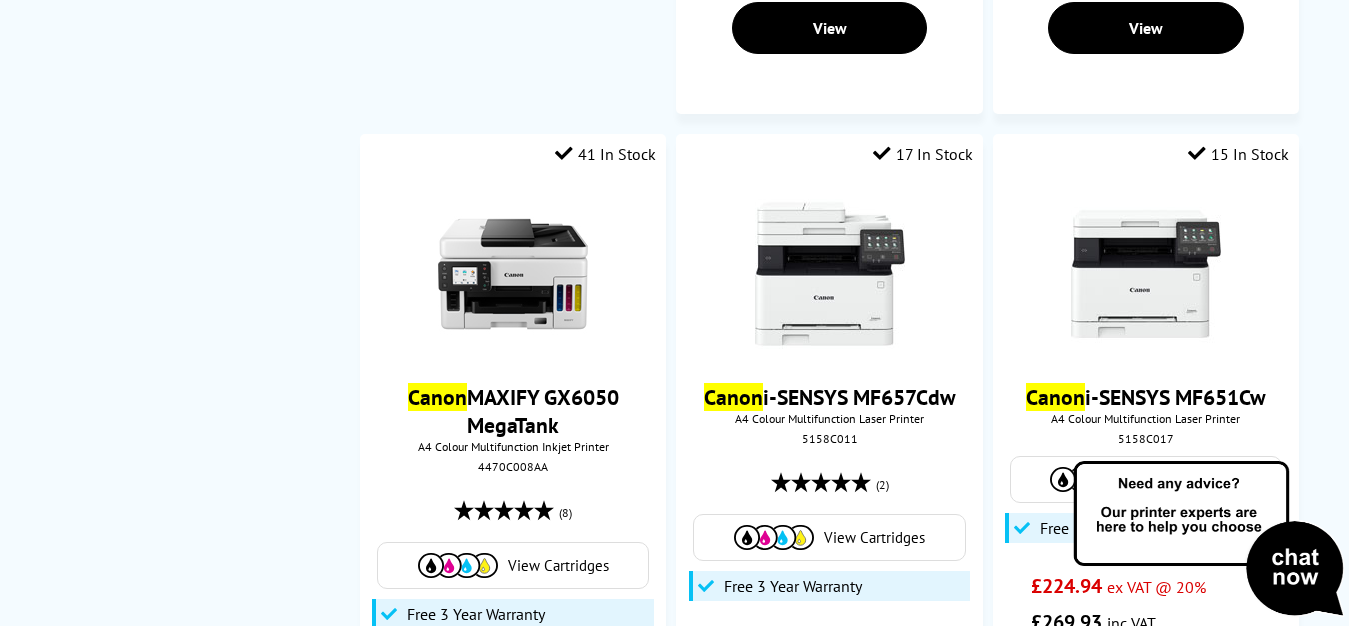 type 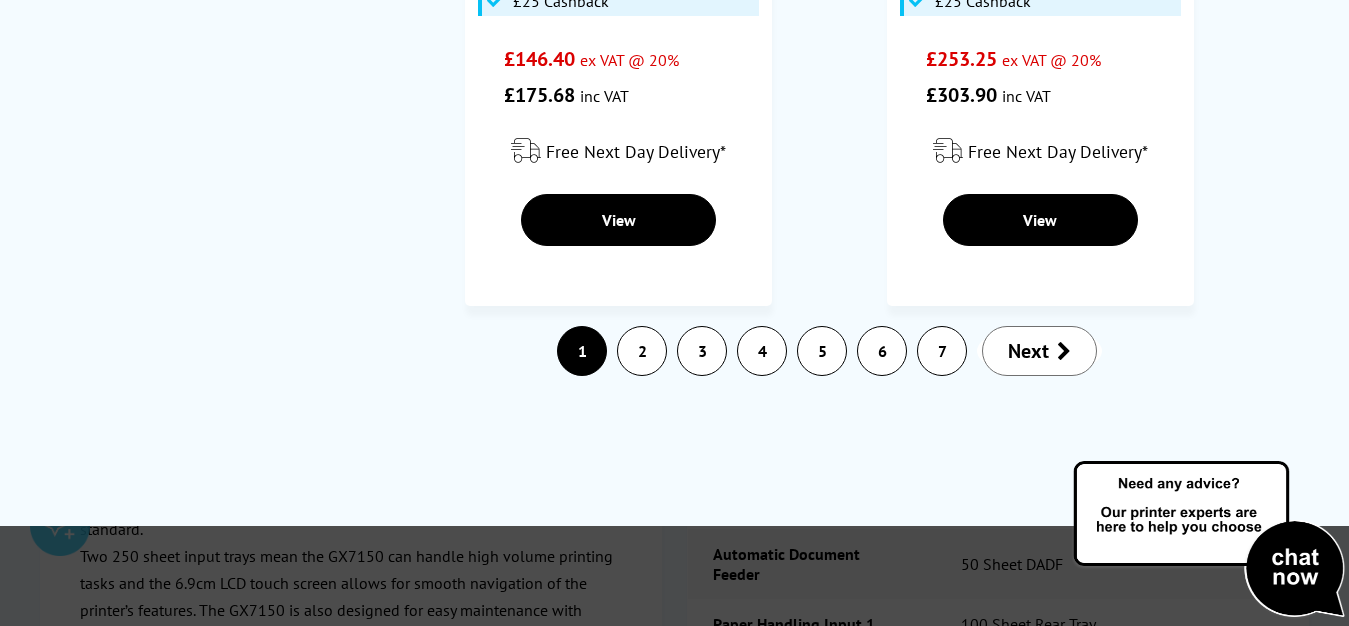 scroll, scrollTop: 5880, scrollLeft: 0, axis: vertical 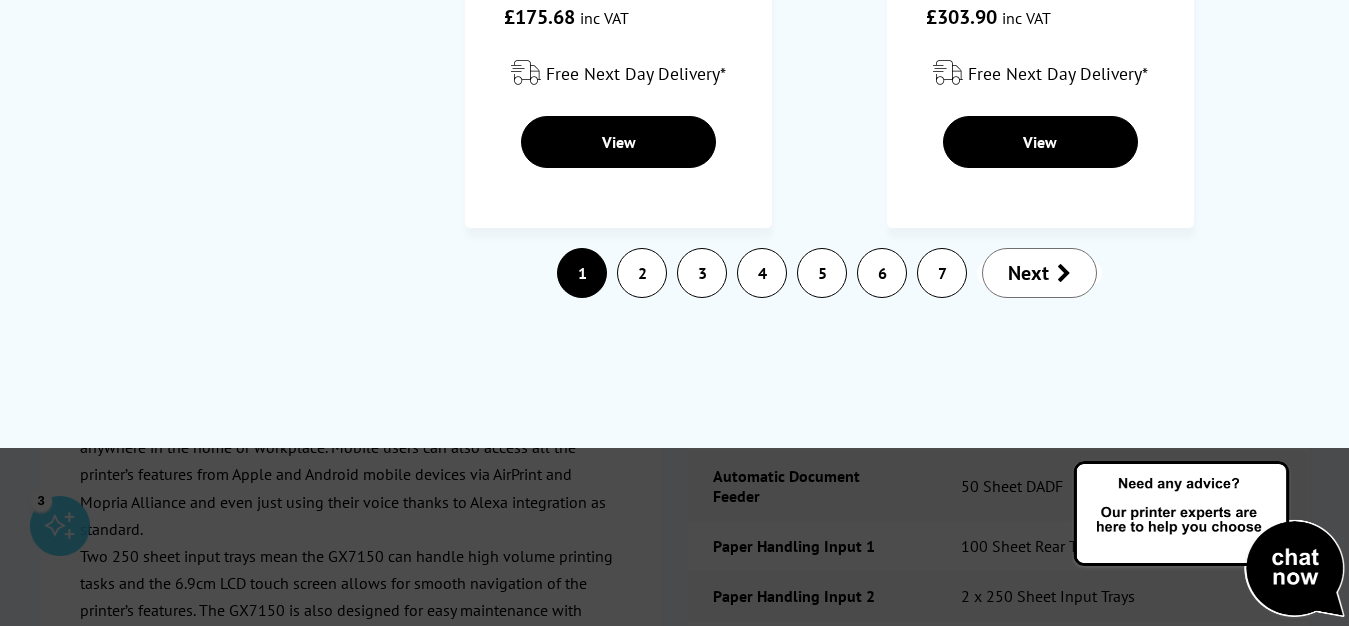 click on "Next" at bounding box center [1028, 273] 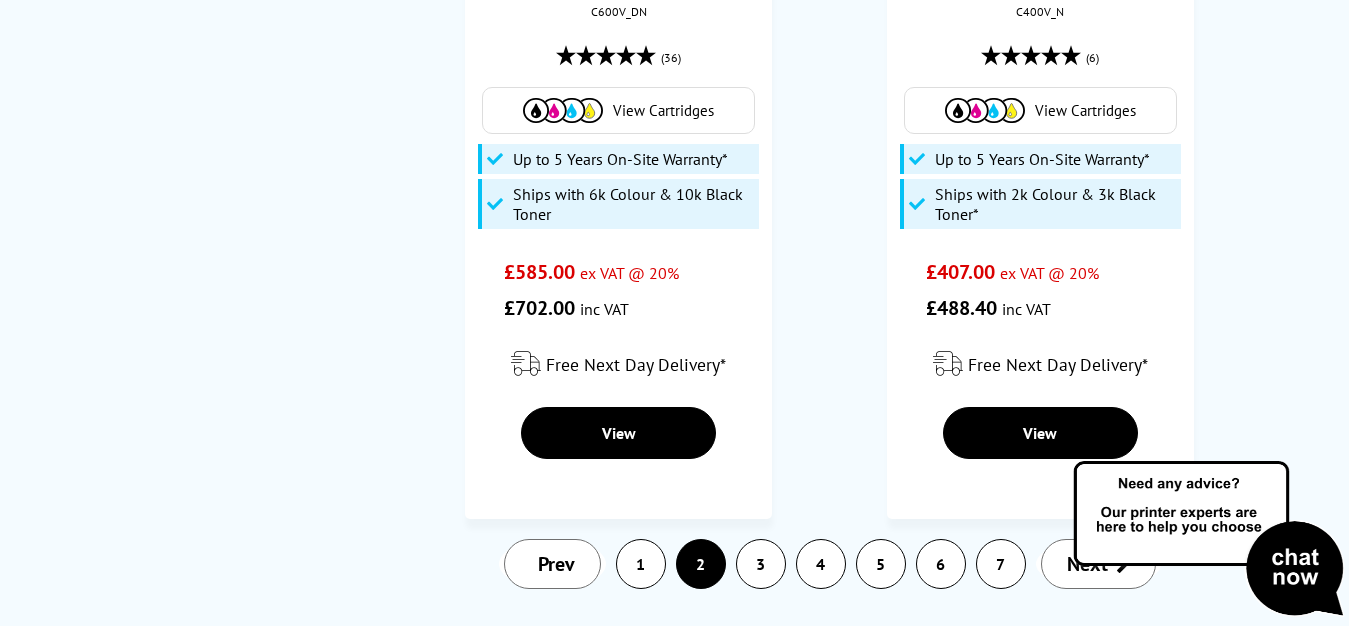 scroll, scrollTop: 0, scrollLeft: 0, axis: both 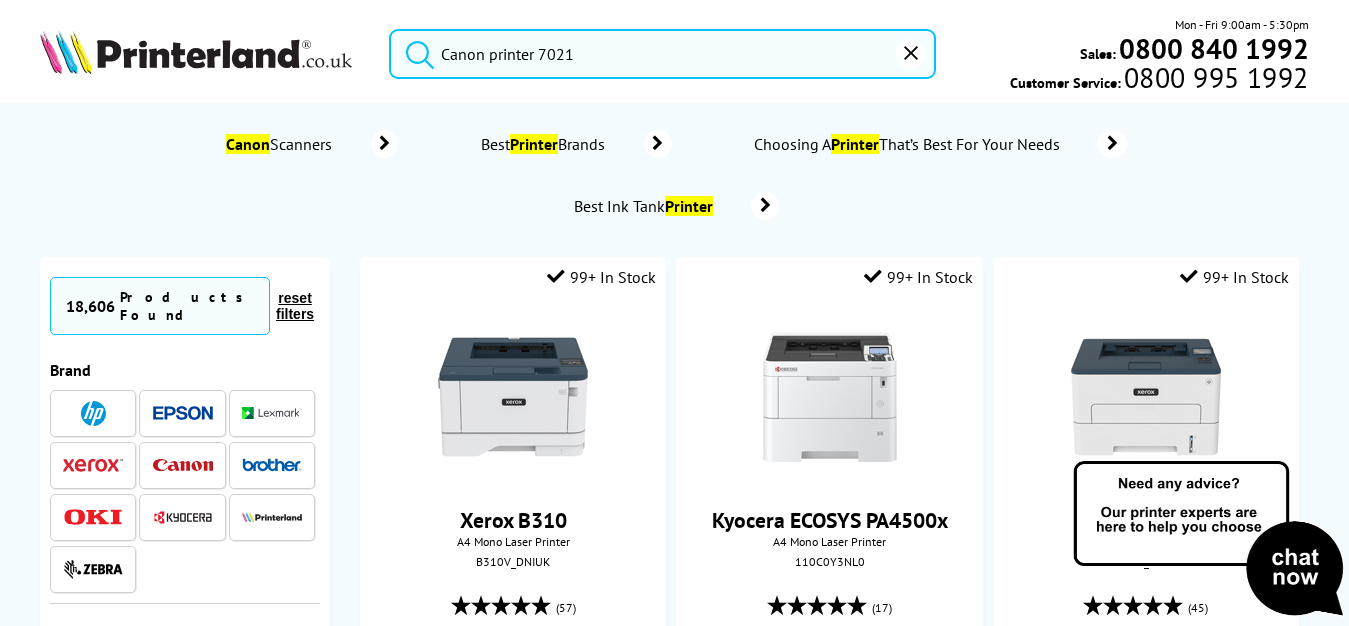 click at bounding box center [183, 465] 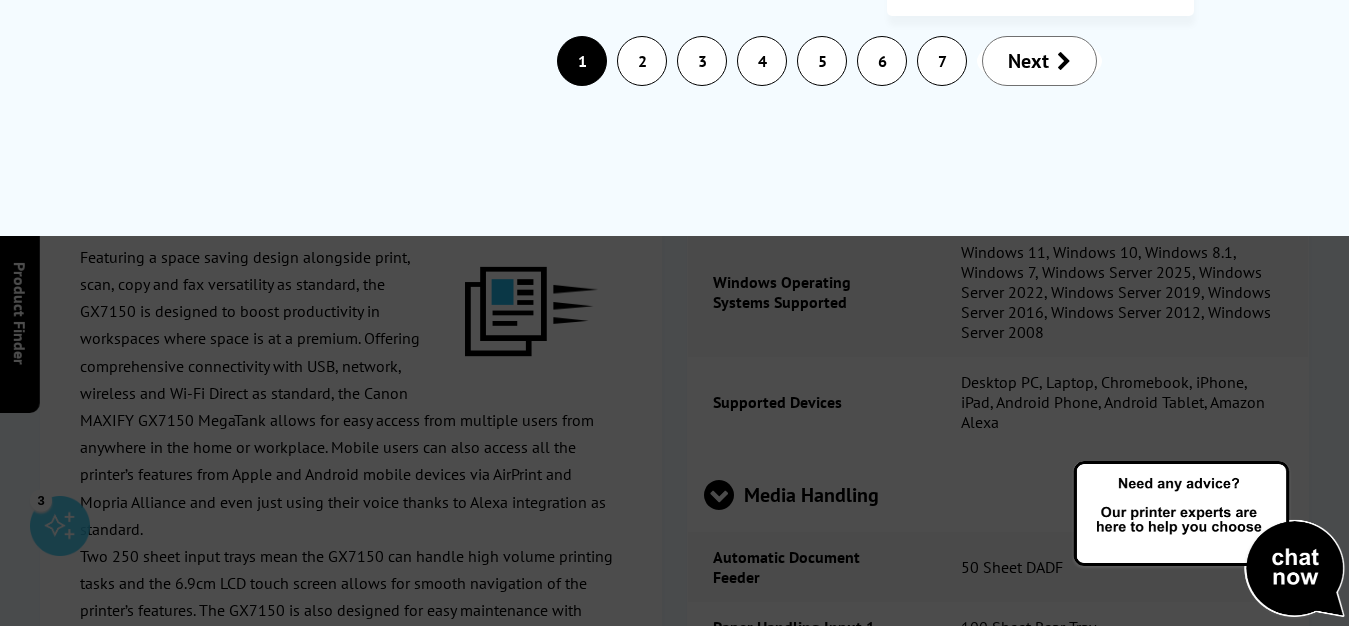 scroll, scrollTop: 5800, scrollLeft: 0, axis: vertical 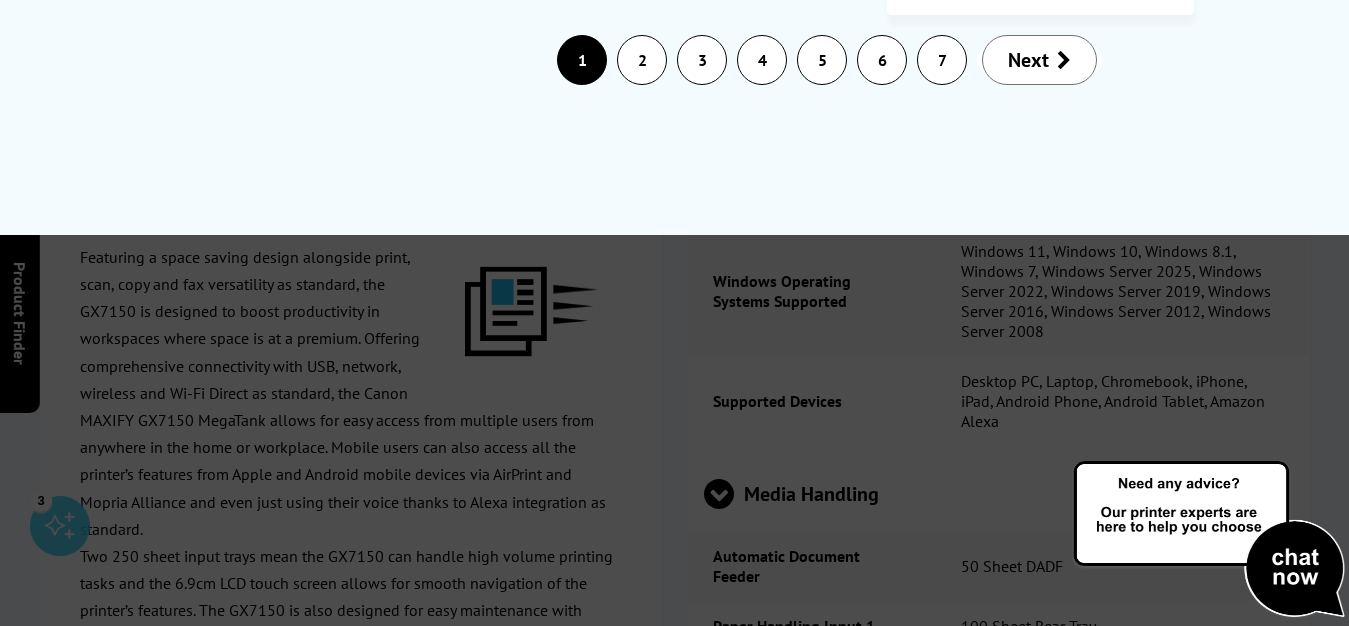 click on "Next" at bounding box center (1028, 60) 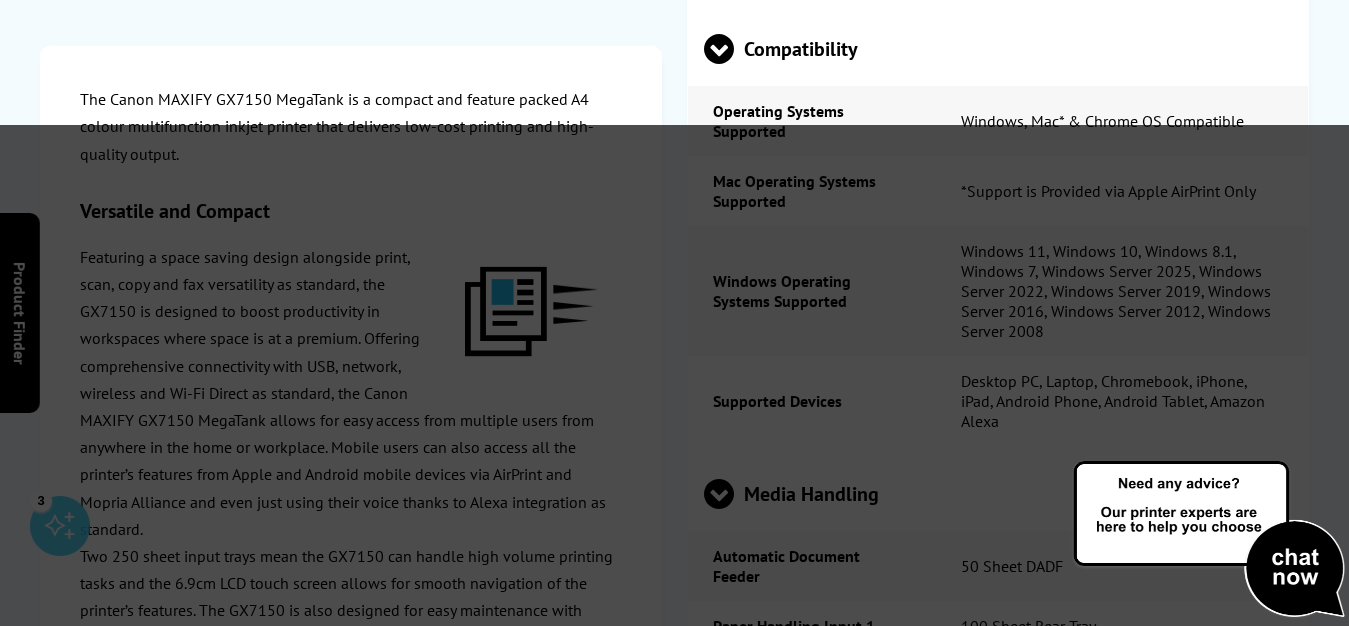 scroll, scrollTop: 0, scrollLeft: 0, axis: both 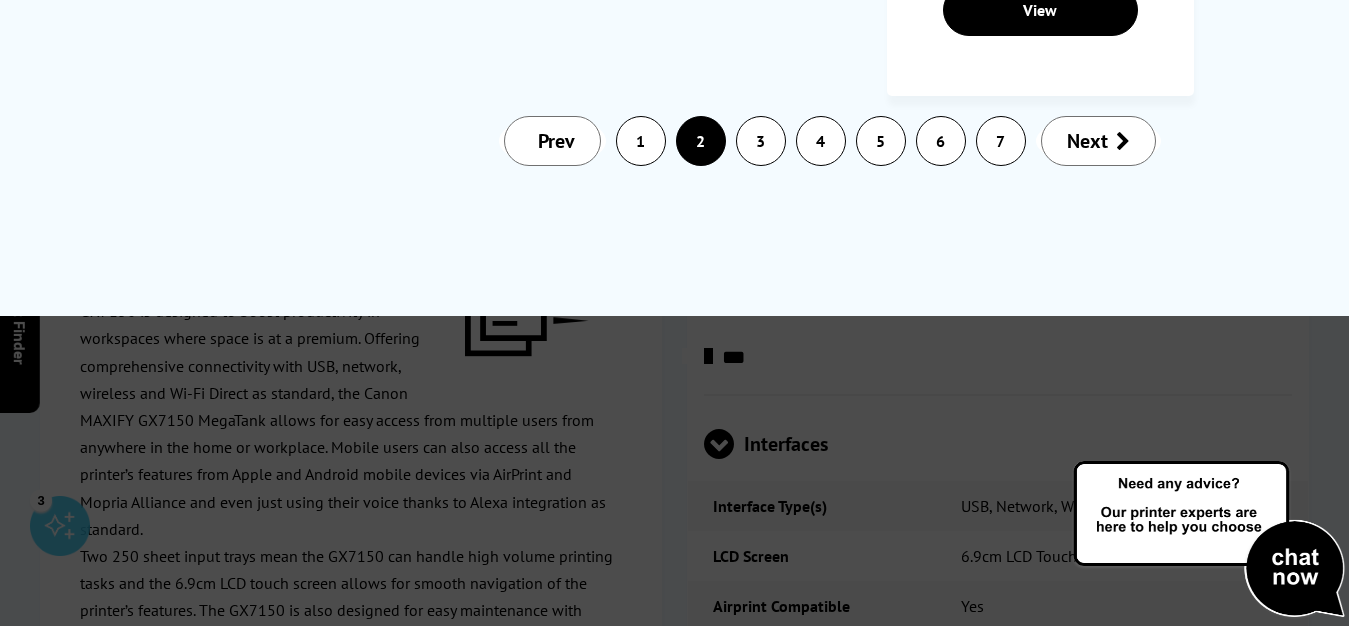 click on "Next" at bounding box center [1087, 141] 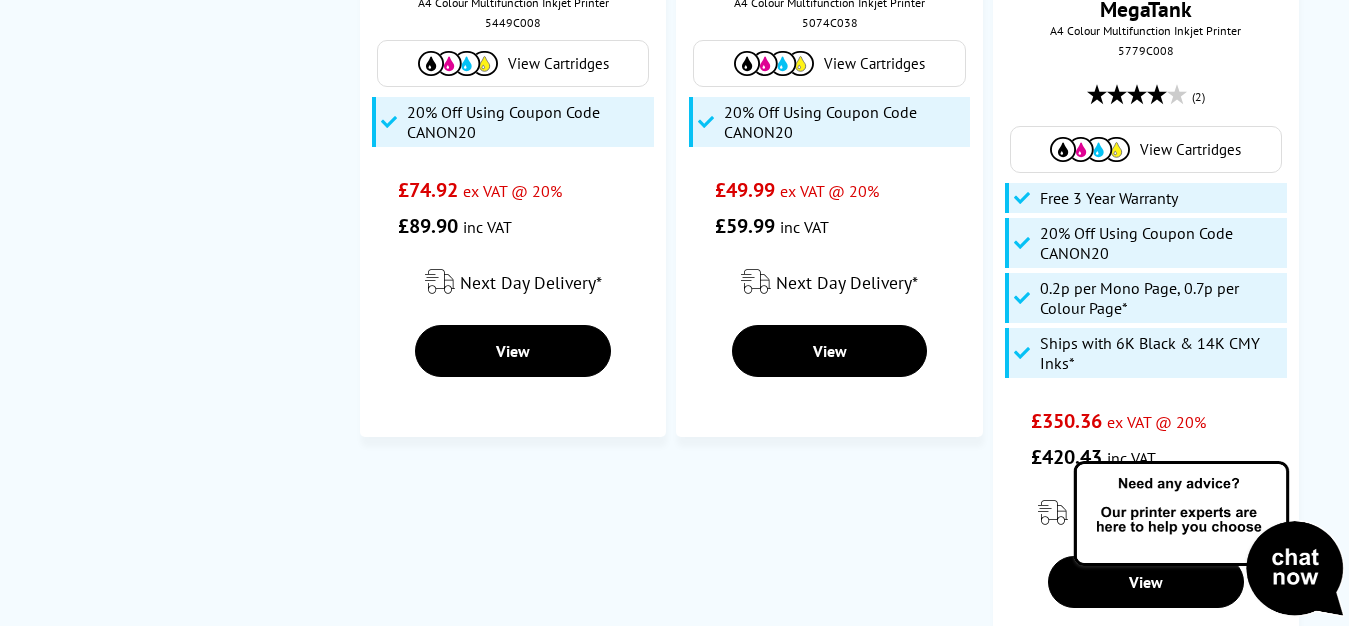 scroll, scrollTop: 0, scrollLeft: 0, axis: both 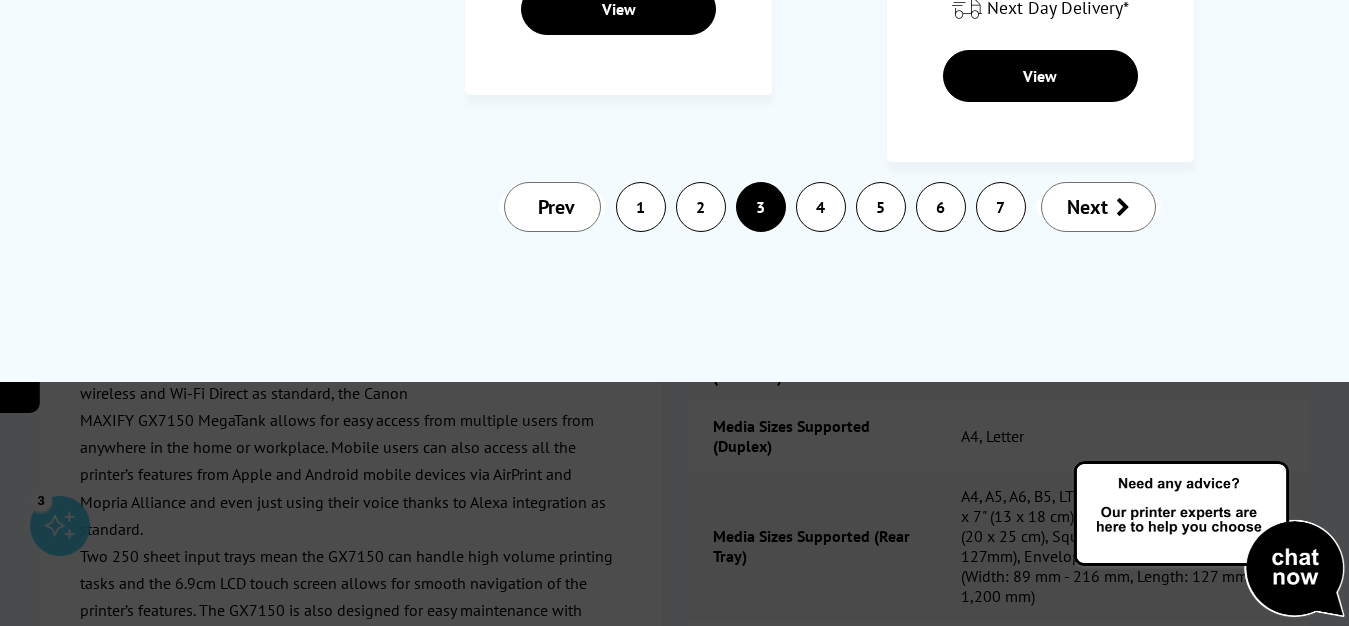click at bounding box center [1123, 207] 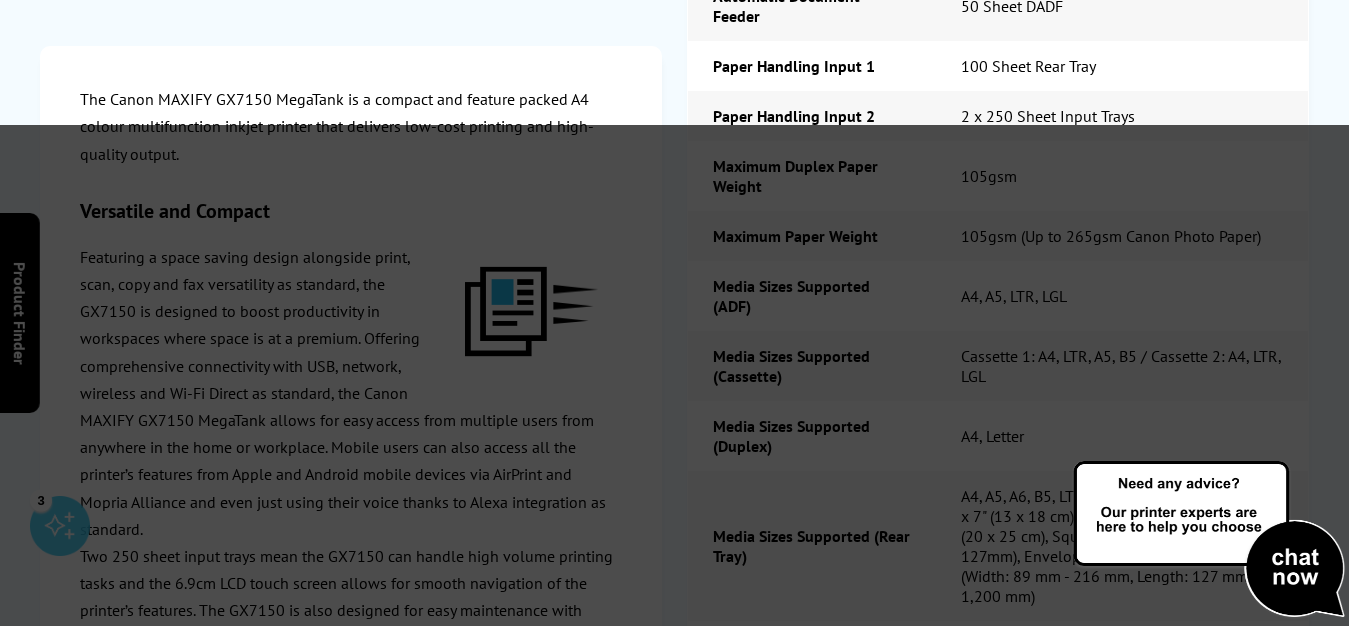 scroll, scrollTop: 0, scrollLeft: 0, axis: both 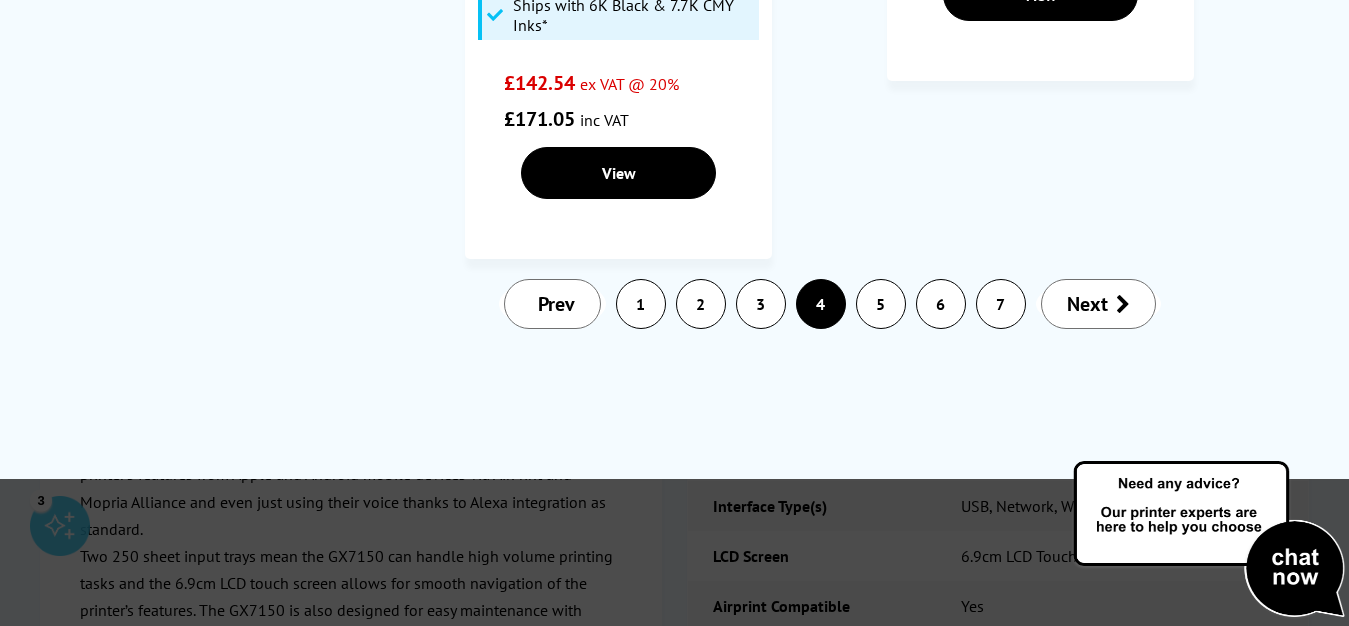 click on "Next" at bounding box center (1087, 304) 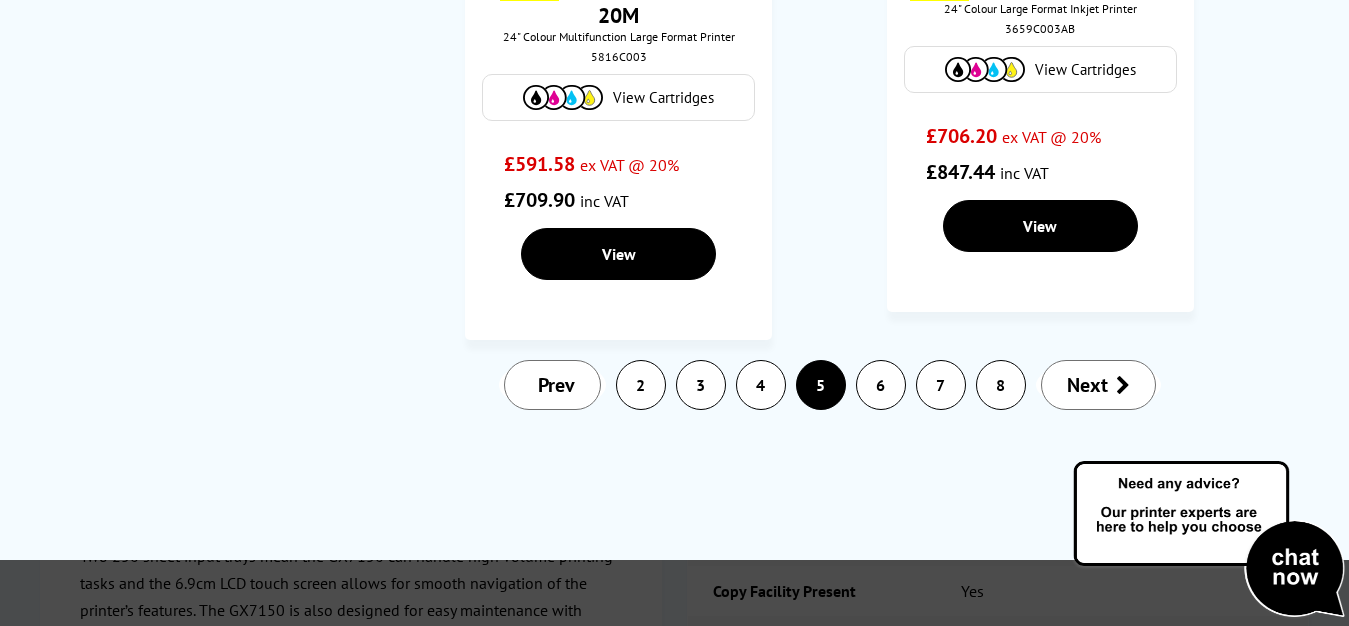 scroll, scrollTop: 4880, scrollLeft: 0, axis: vertical 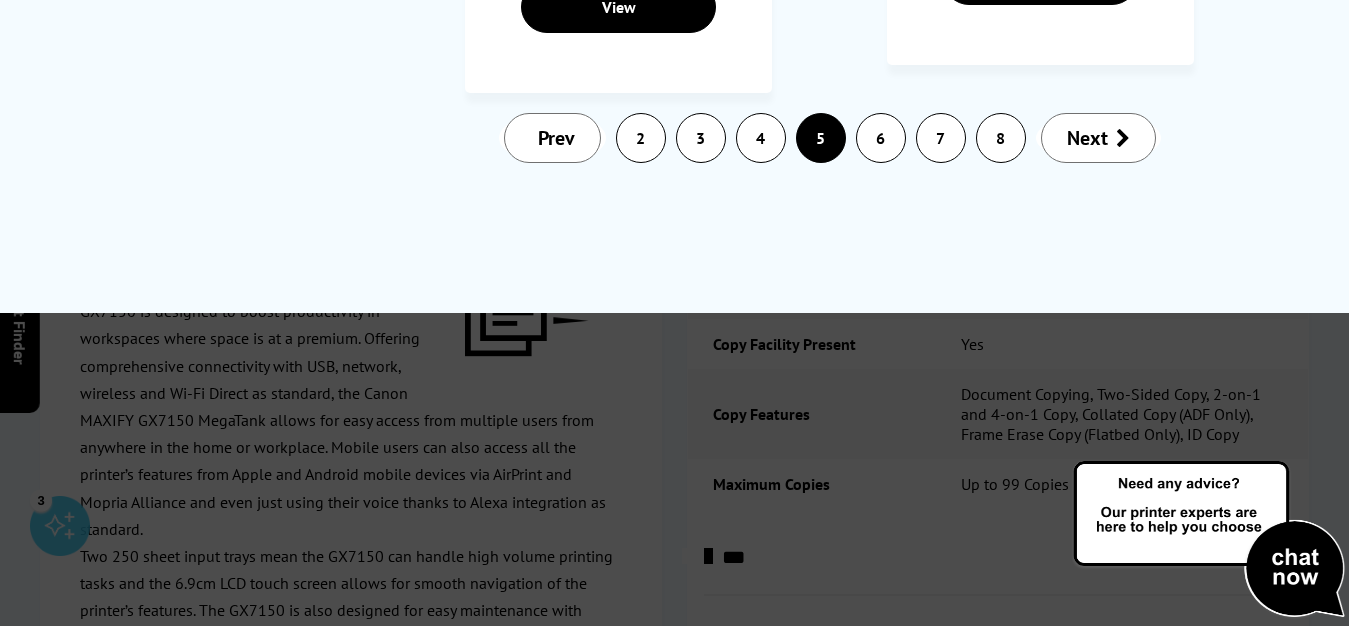 click on "Next" at bounding box center (1087, 138) 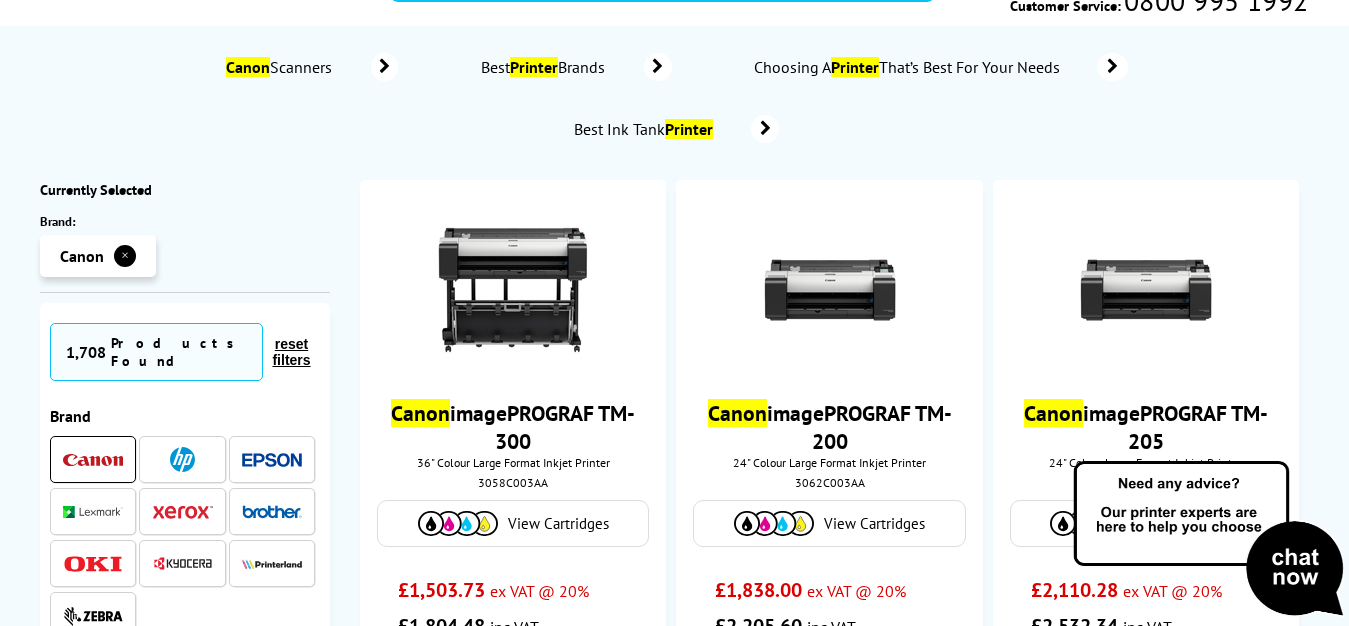 scroll, scrollTop: 80, scrollLeft: 0, axis: vertical 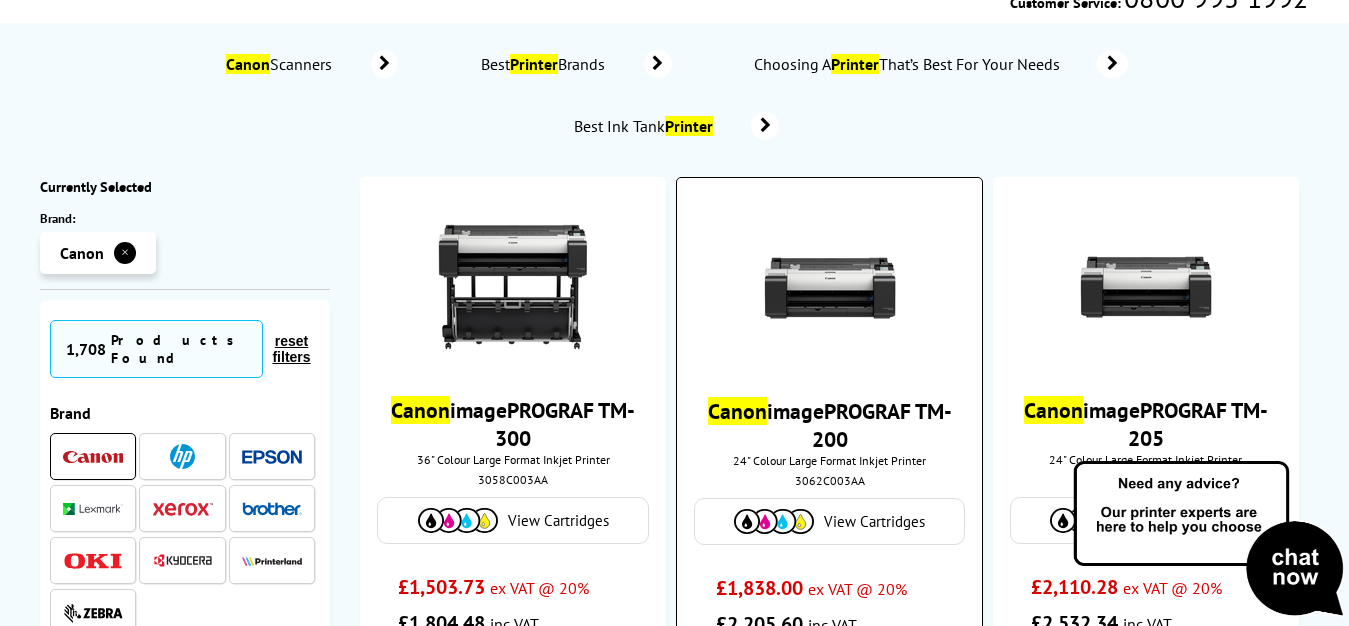 drag, startPoint x: 930, startPoint y: 70, endPoint x: 776, endPoint y: 188, distance: 194.01031 